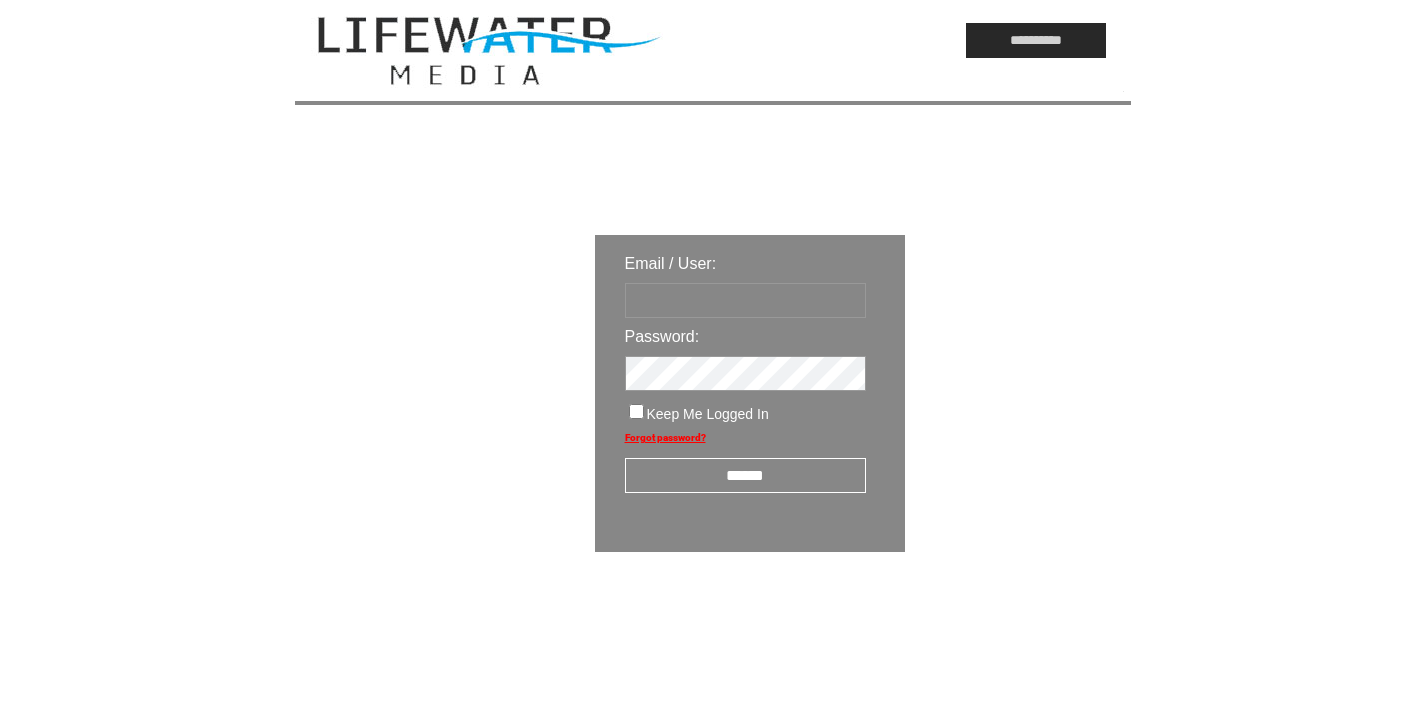 scroll, scrollTop: 0, scrollLeft: 0, axis: both 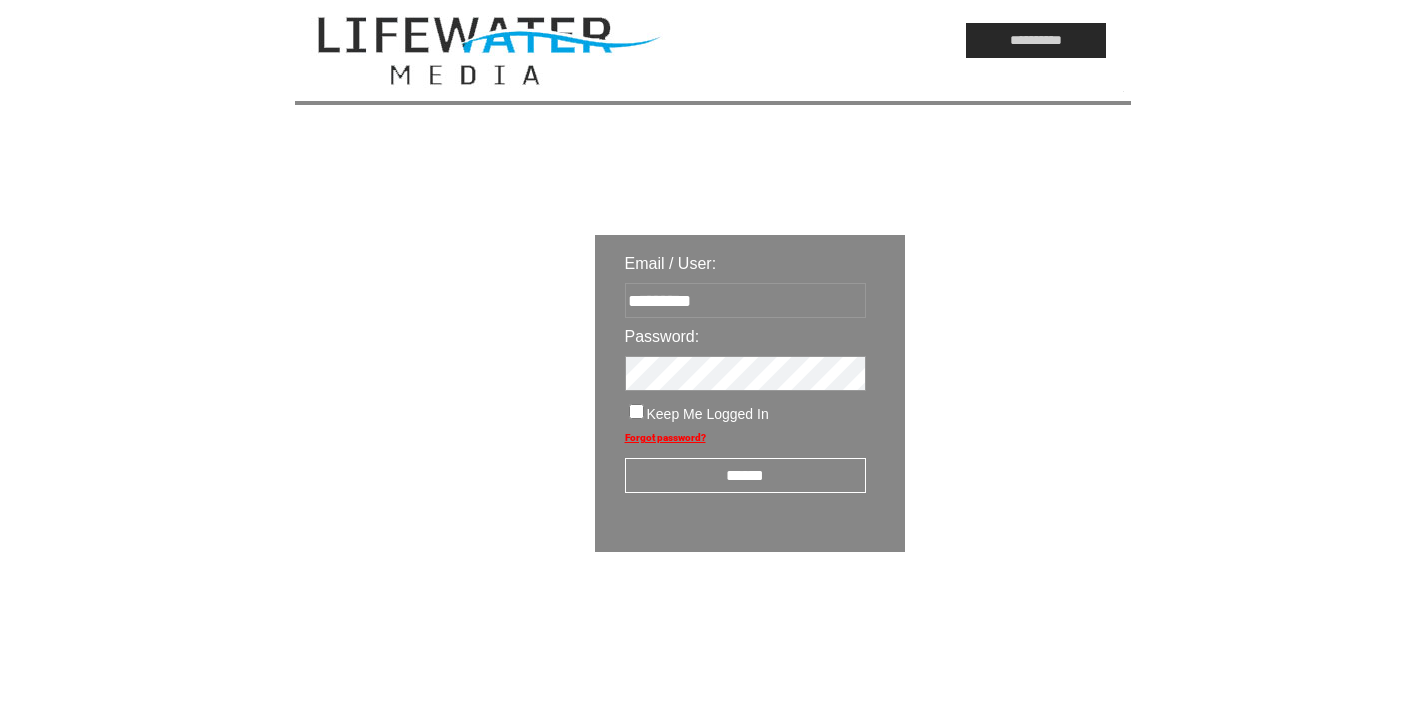 click on "Email / User:
*********
Password:
Keep Me Logged In
Forgot password?
******" at bounding box center [750, 393] 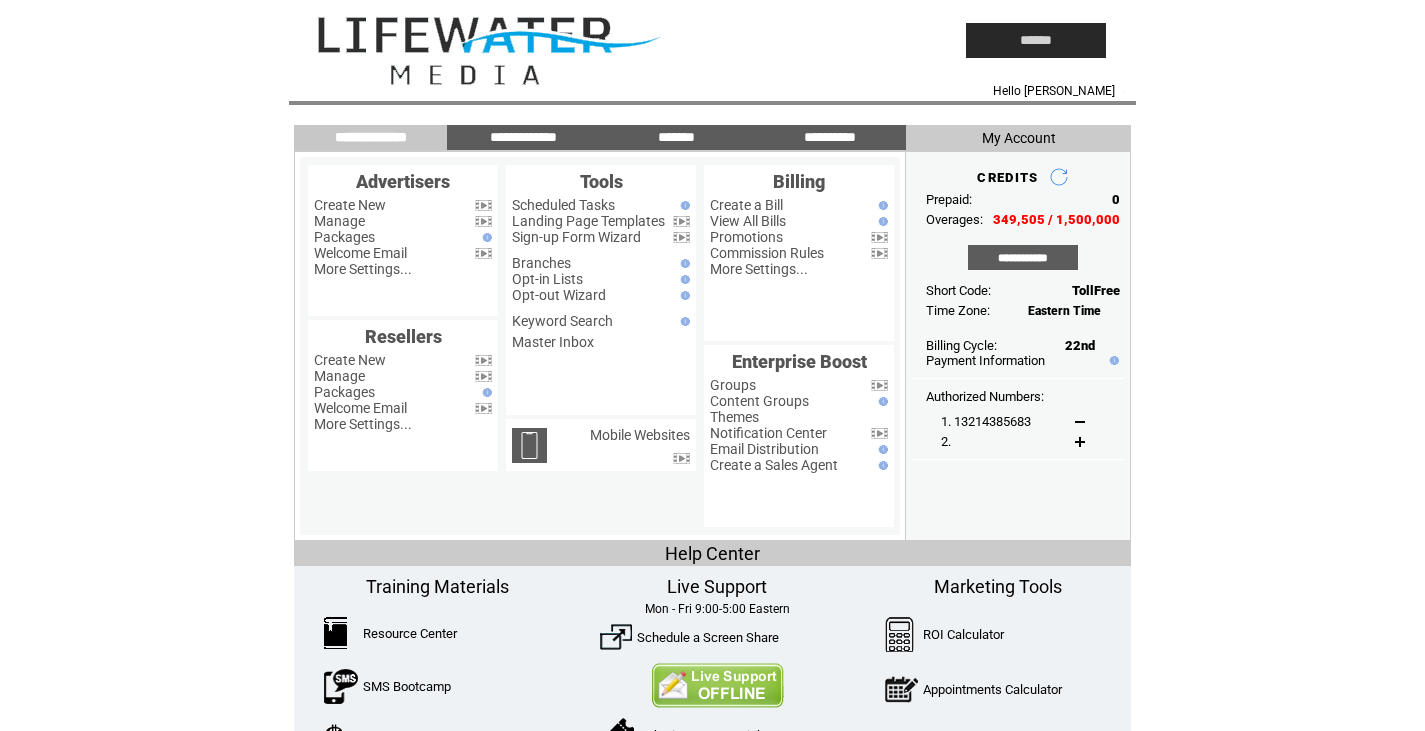 scroll, scrollTop: 0, scrollLeft: 0, axis: both 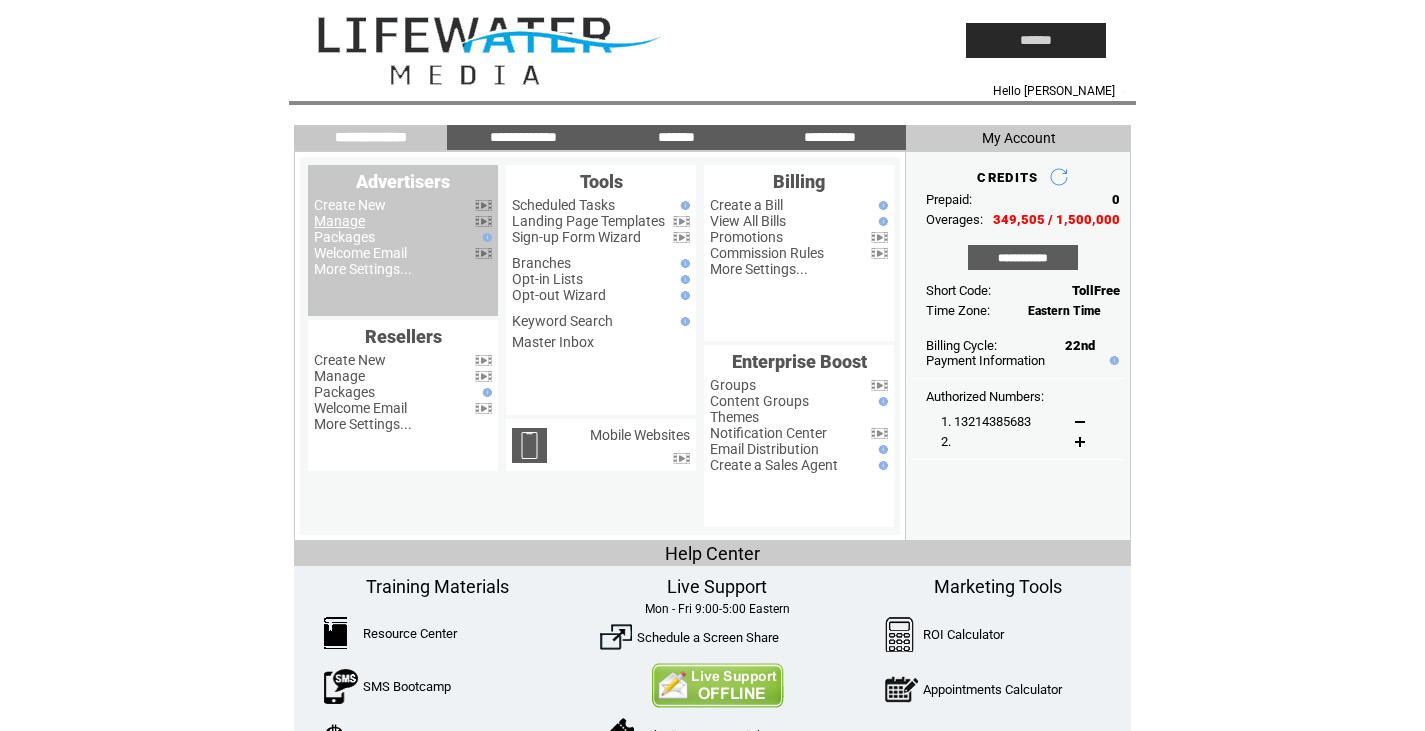 click on "Manage" at bounding box center (339, 221) 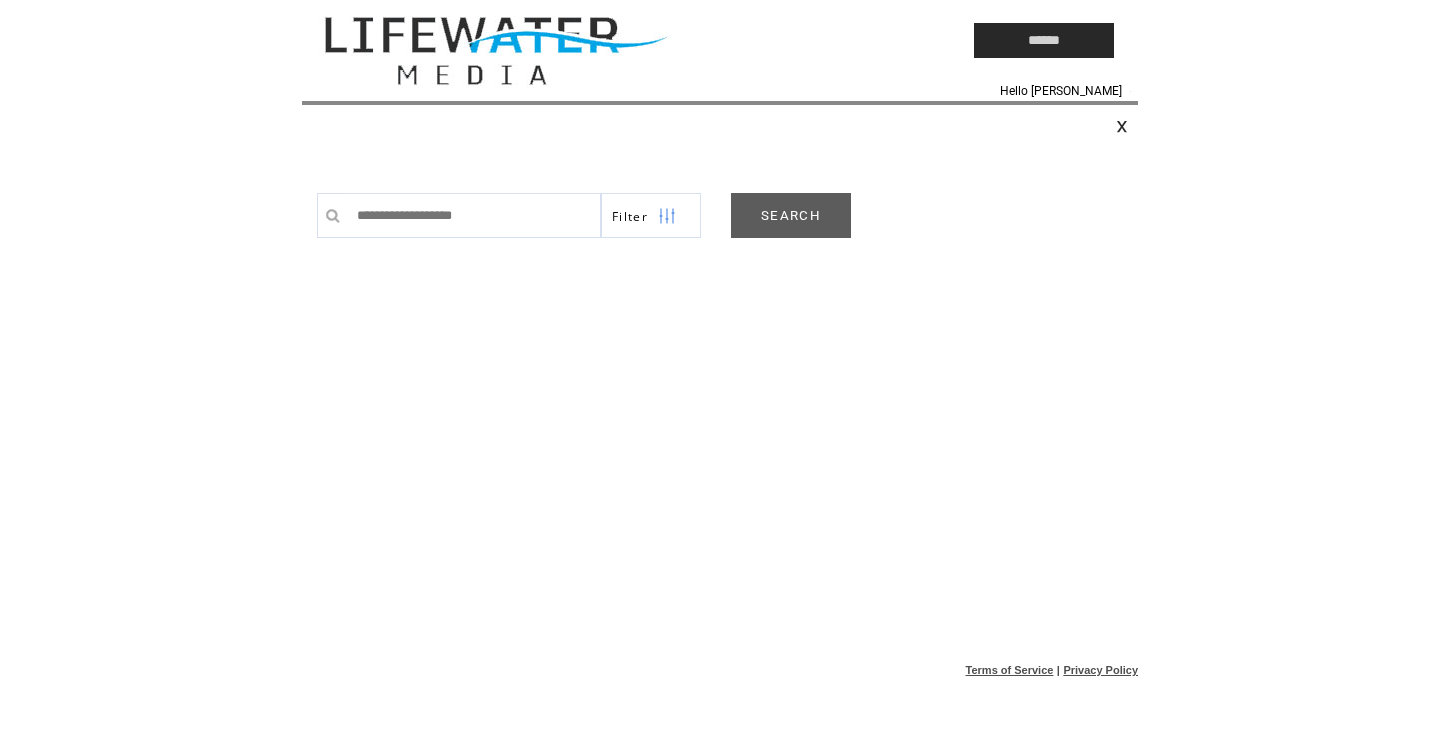 scroll, scrollTop: 0, scrollLeft: 0, axis: both 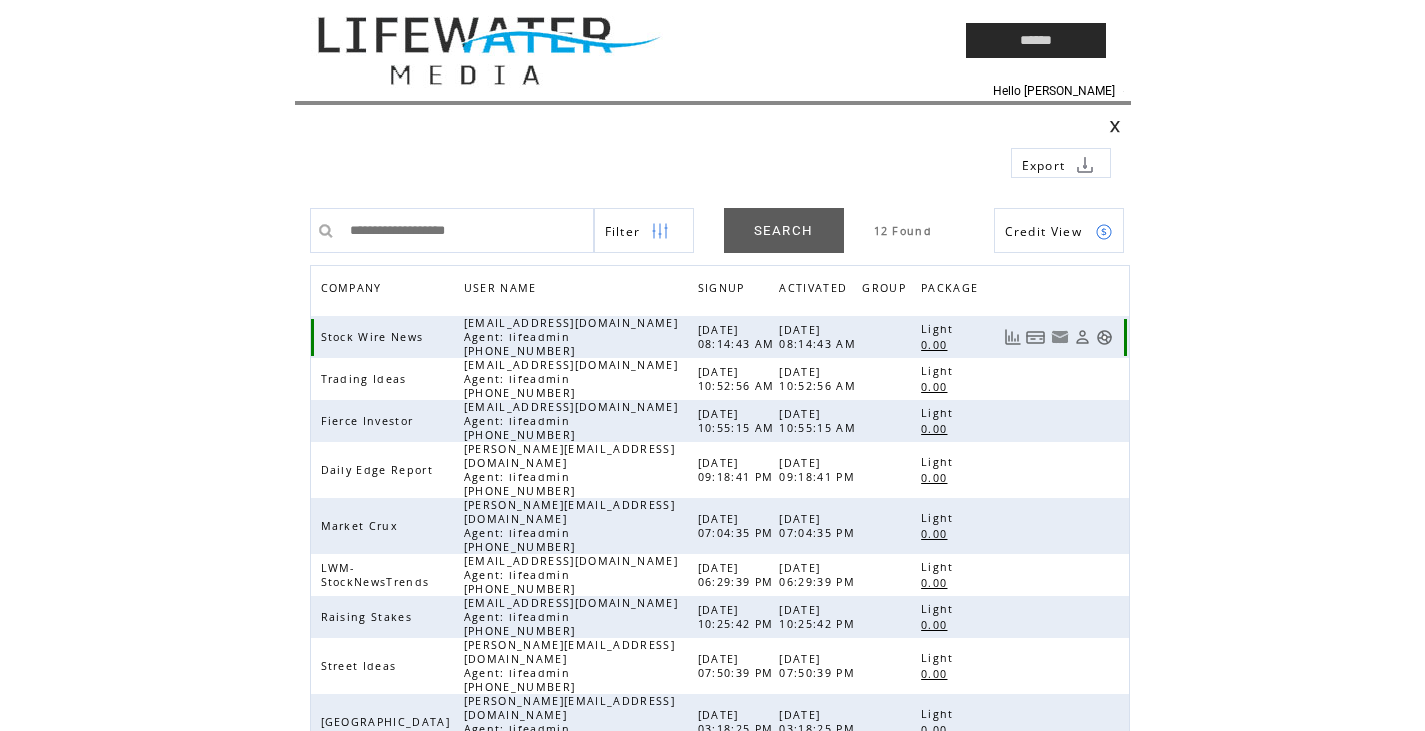 click at bounding box center (1104, 337) 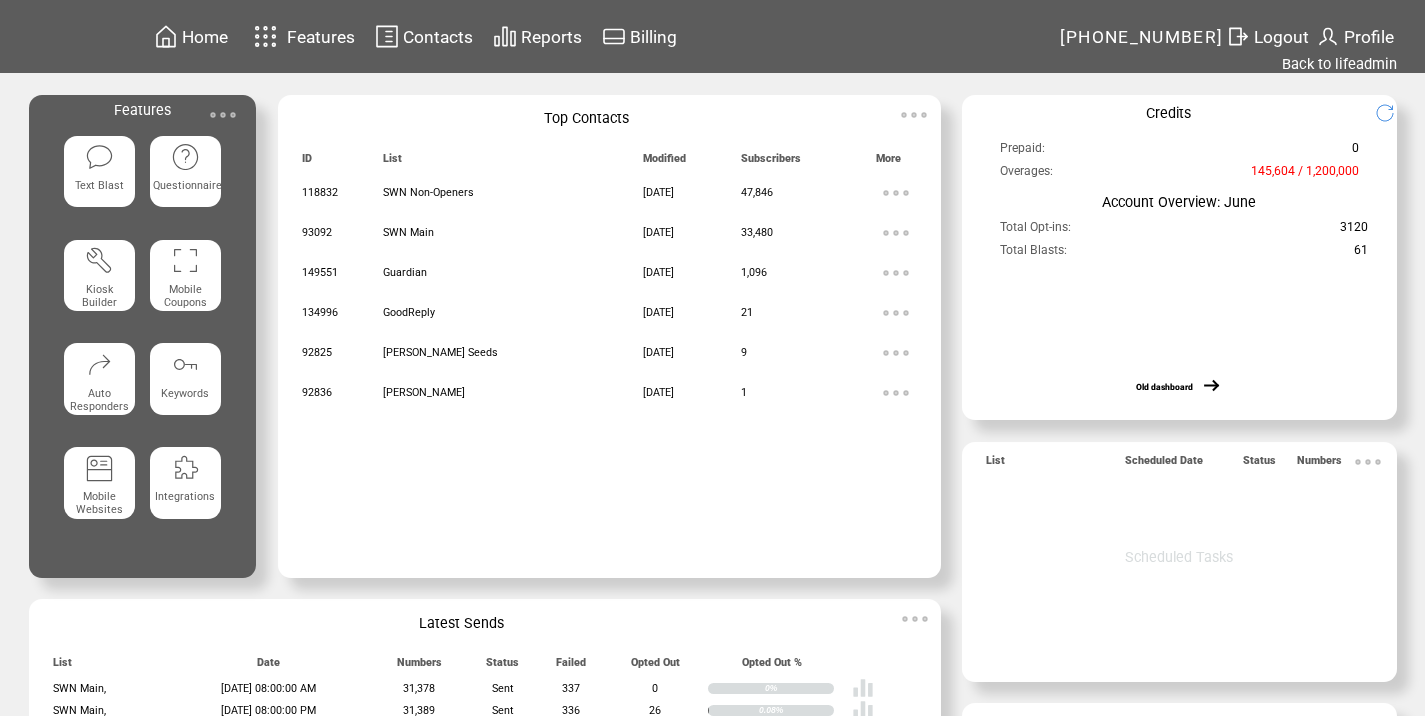 scroll, scrollTop: 0, scrollLeft: 0, axis: both 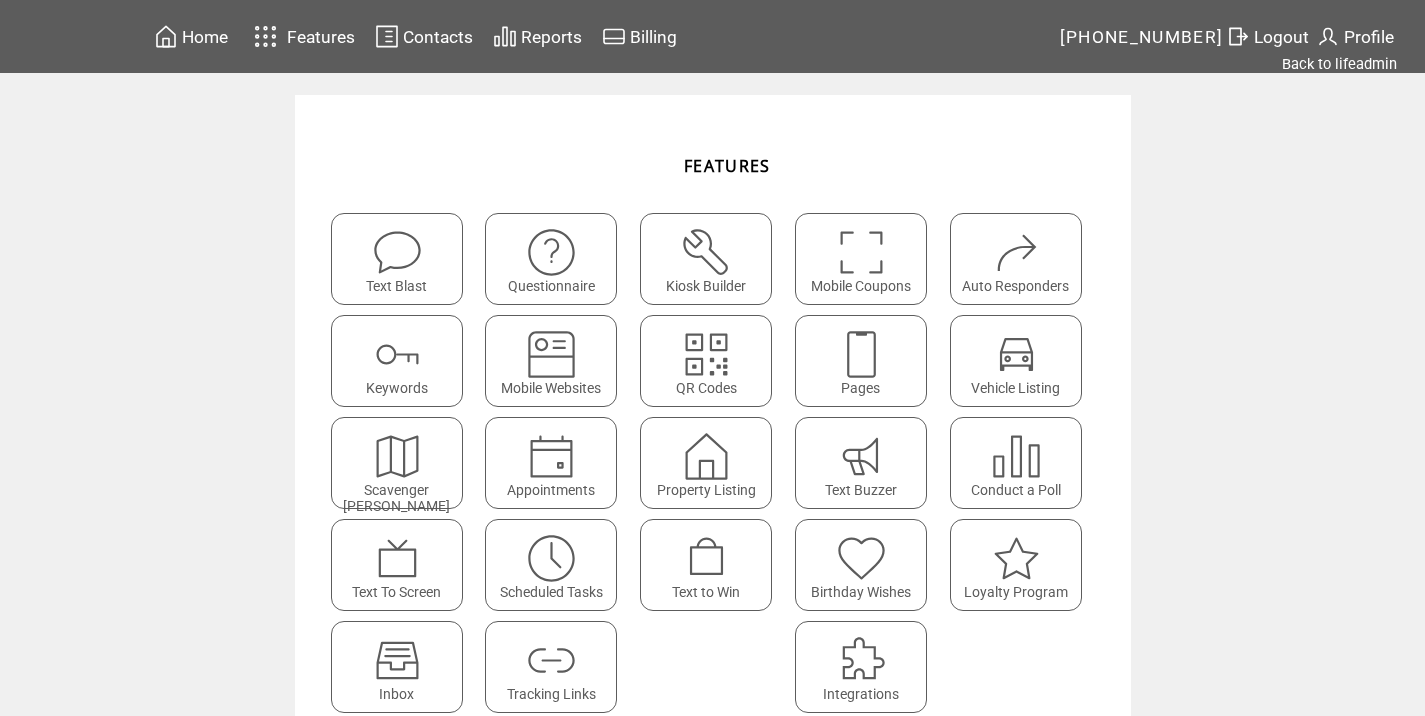 click at bounding box center [551, 653] 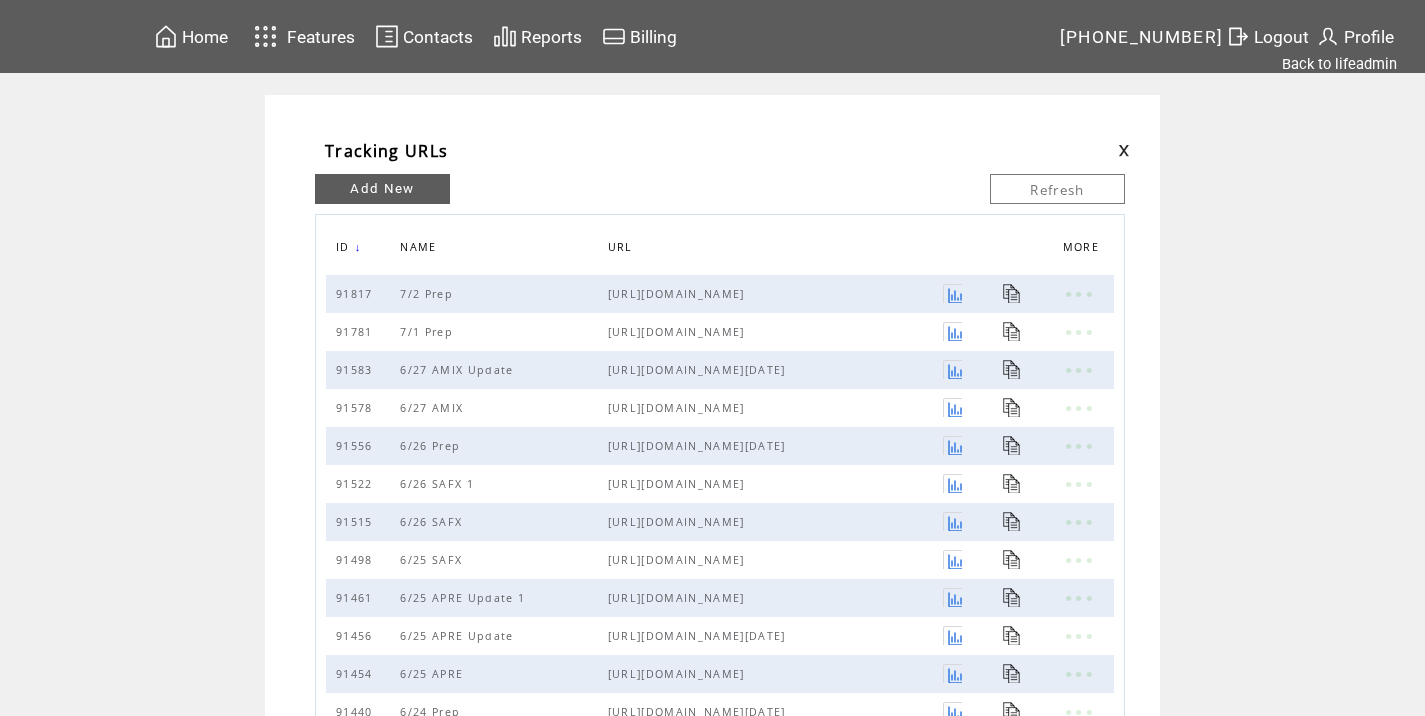 scroll, scrollTop: 0, scrollLeft: 0, axis: both 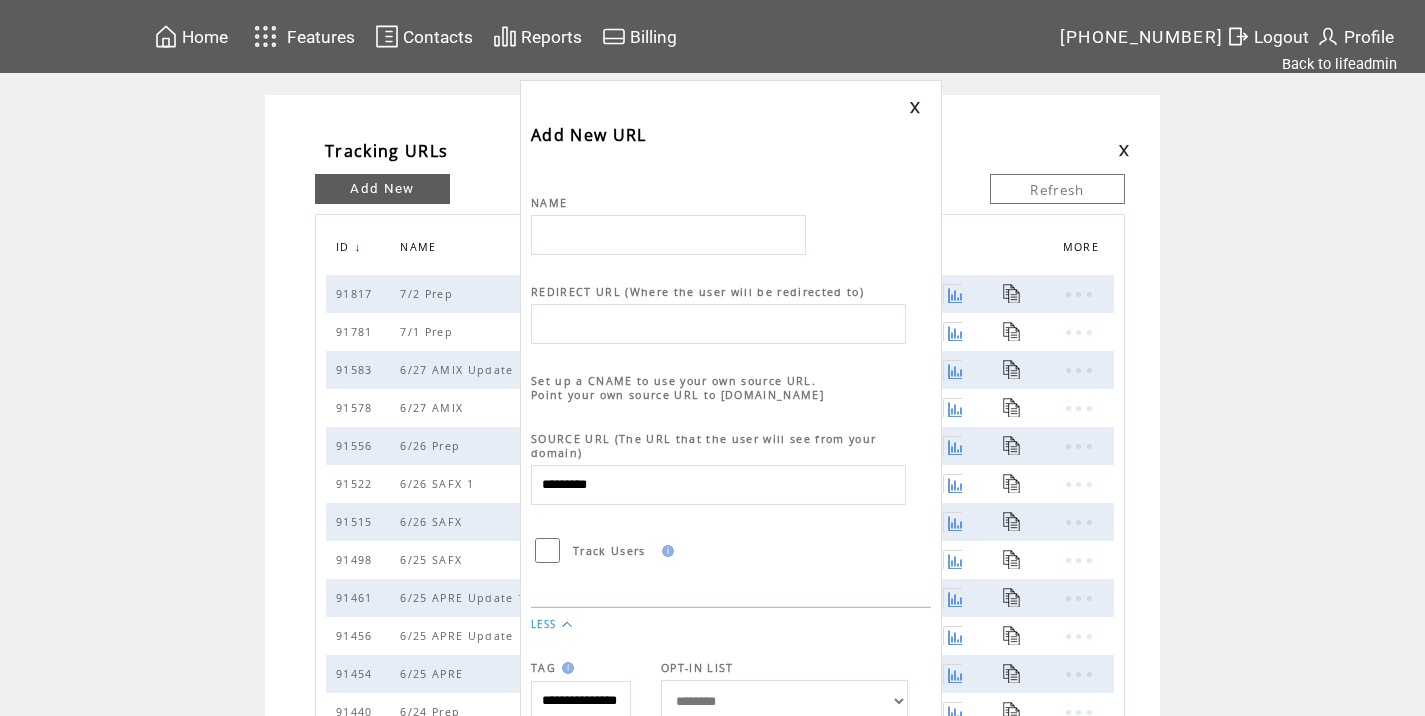 click at bounding box center (668, 235) 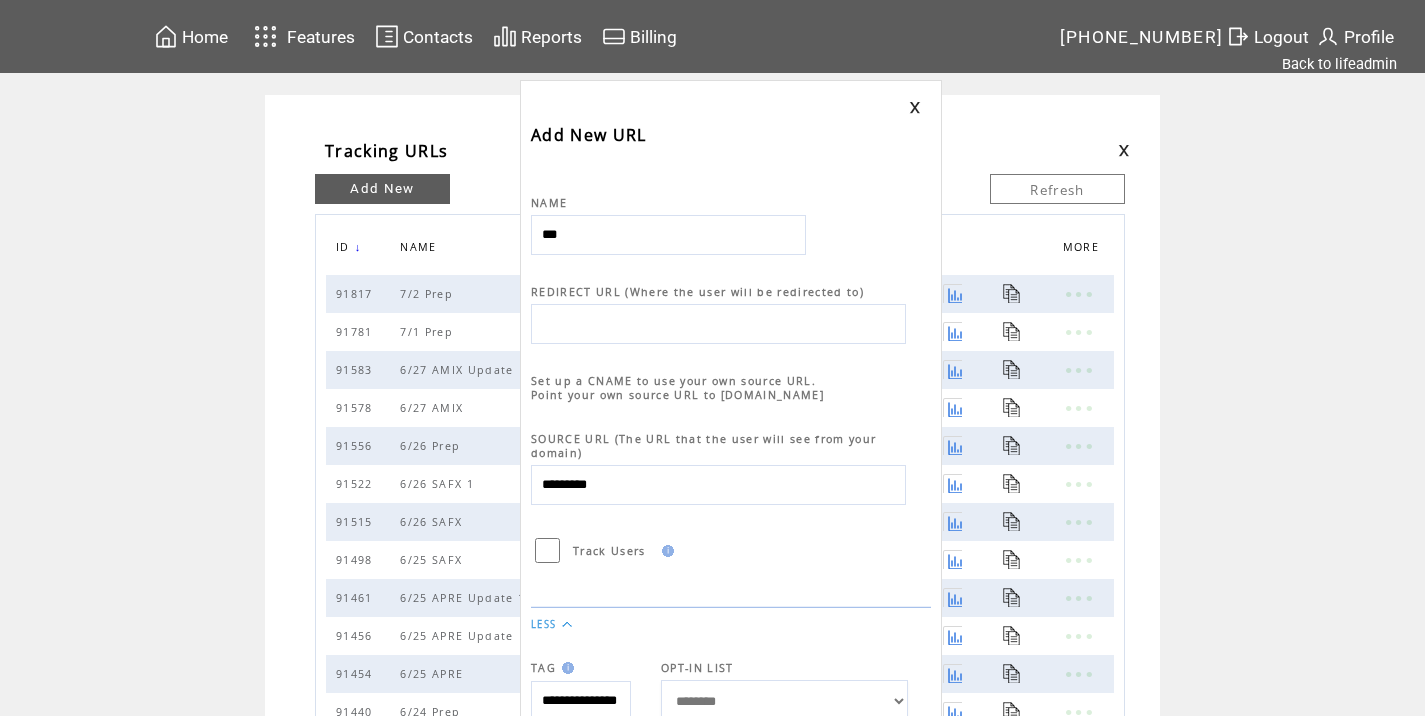type on "***" 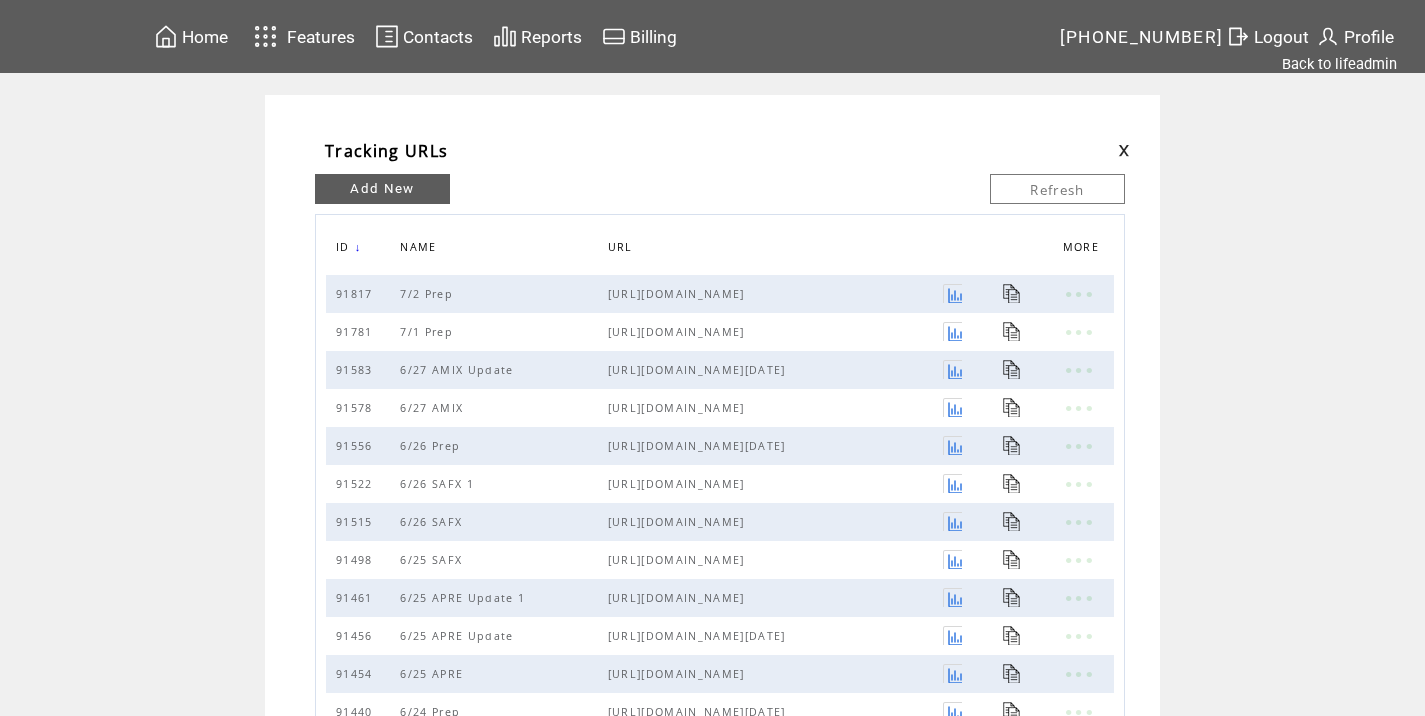 click on "Add New" at bounding box center [382, 189] 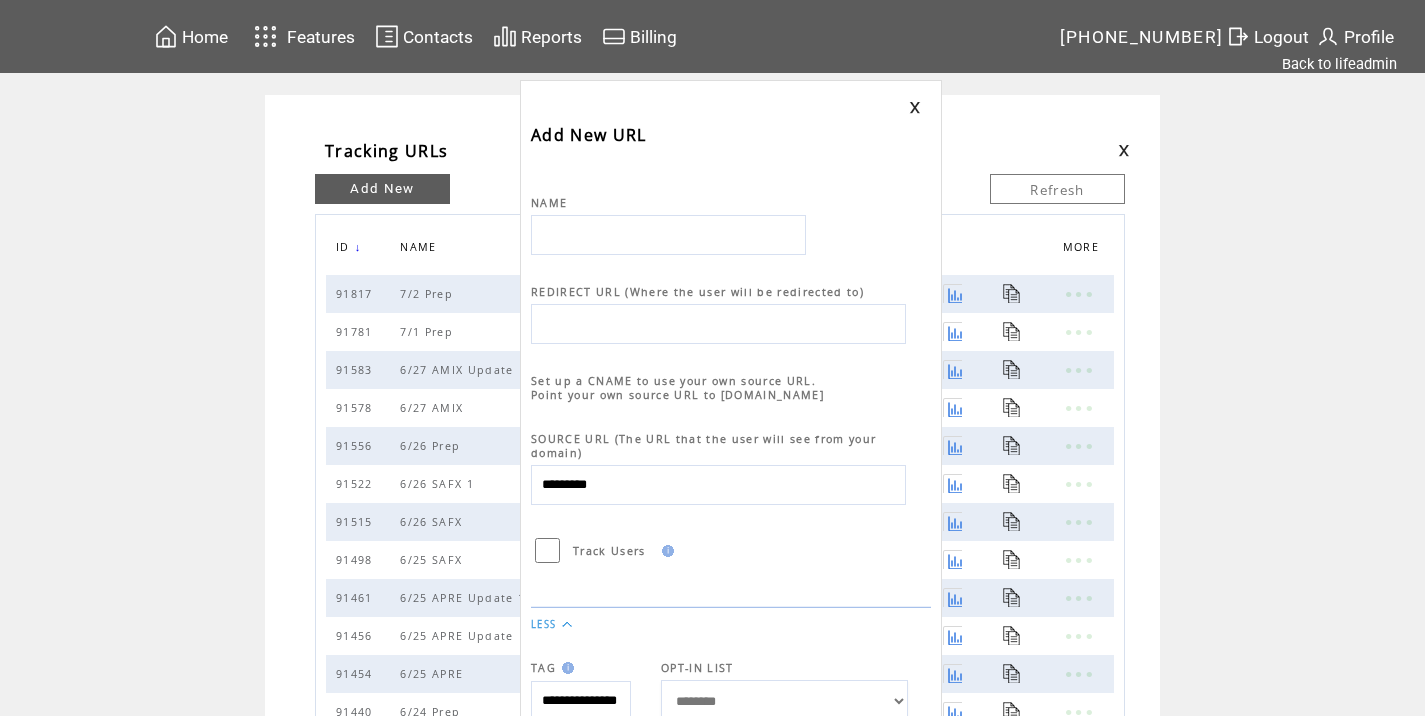scroll, scrollTop: 0, scrollLeft: 0, axis: both 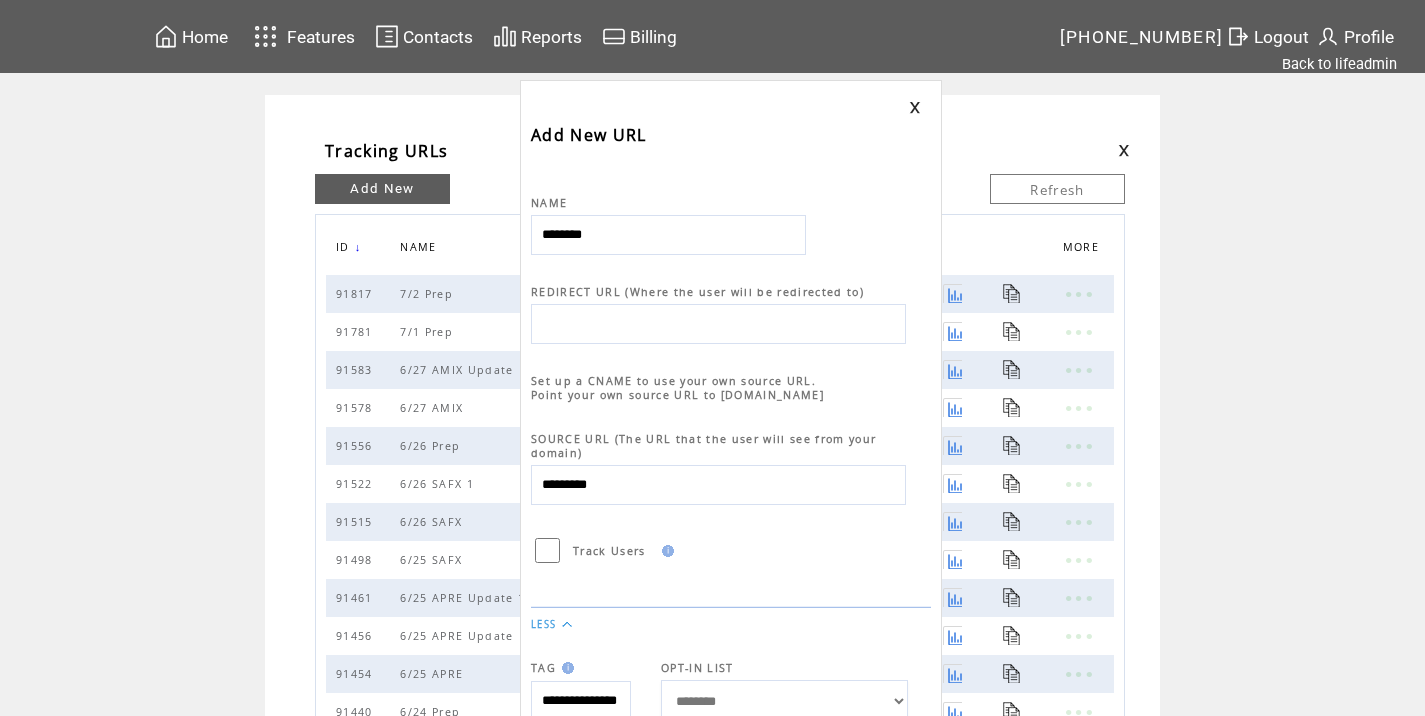 type on "********" 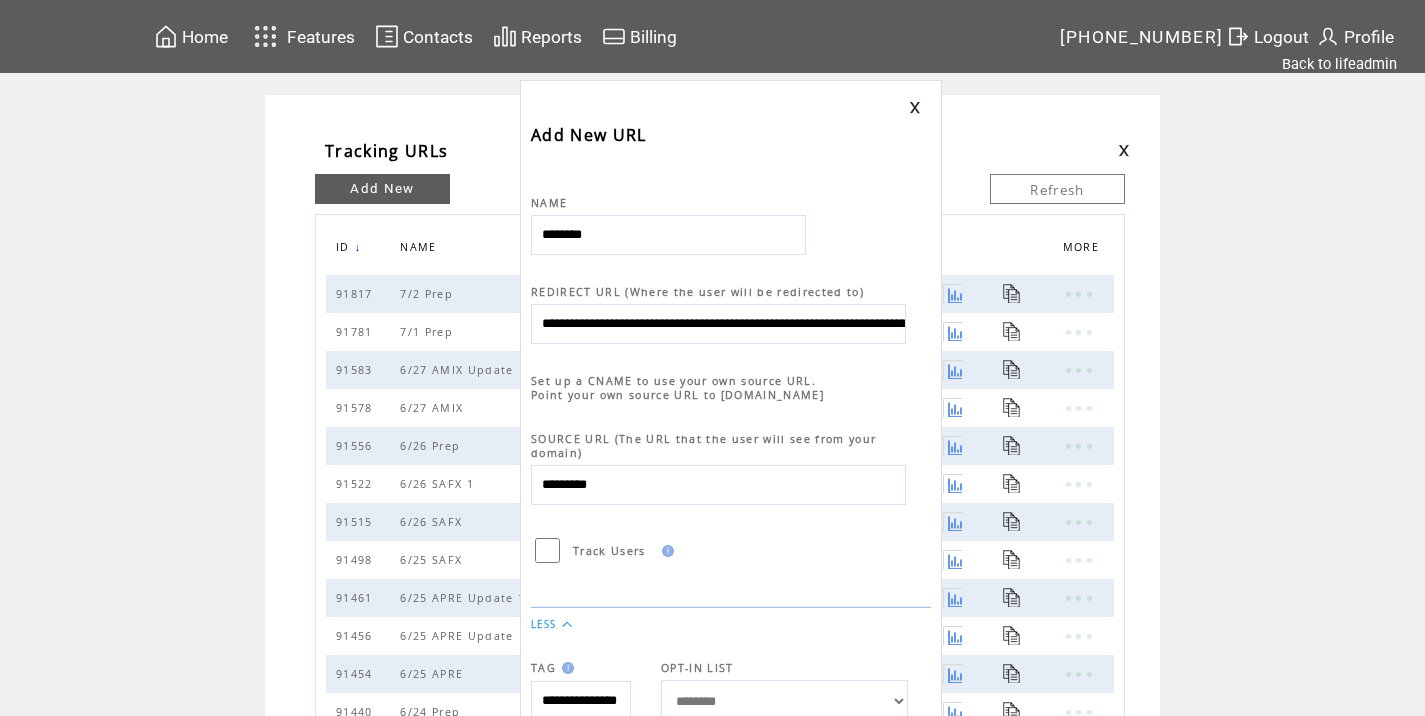 scroll, scrollTop: 0, scrollLeft: 629, axis: horizontal 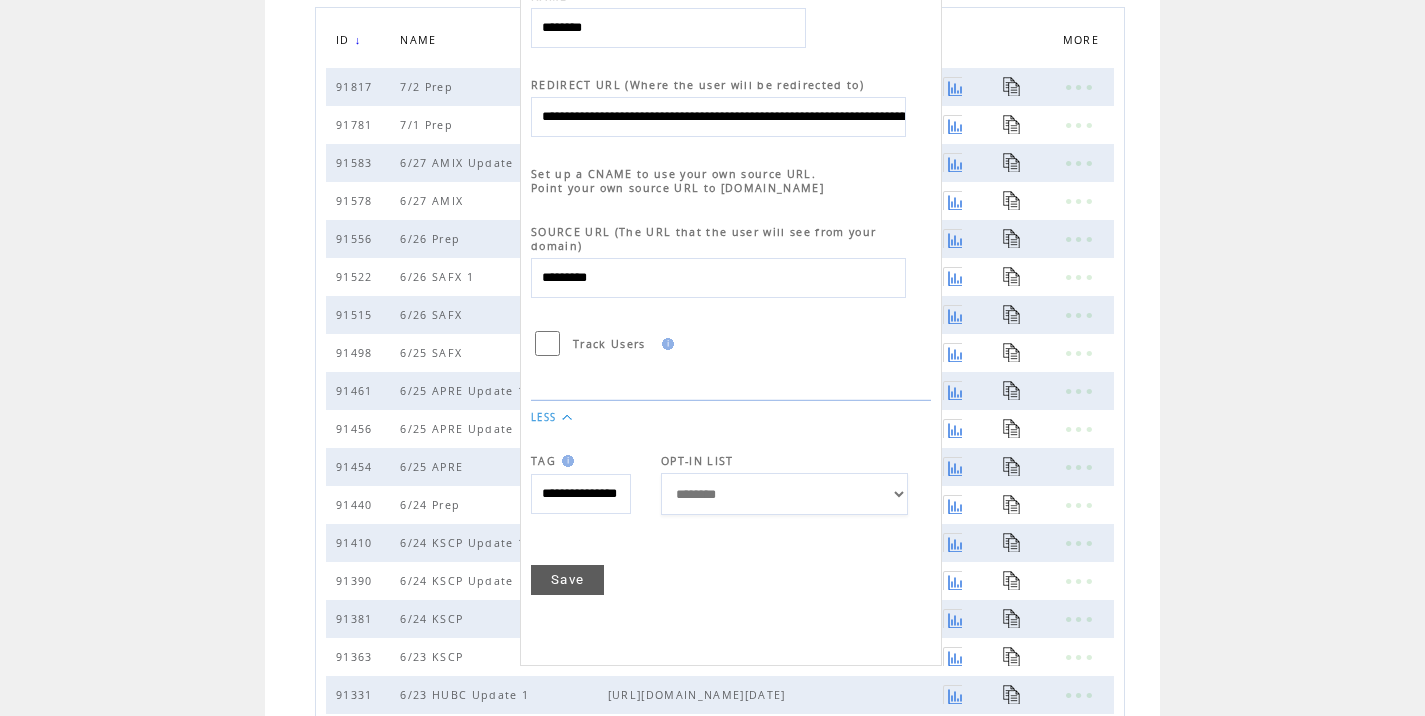 click on "**********" at bounding box center (718, 117) 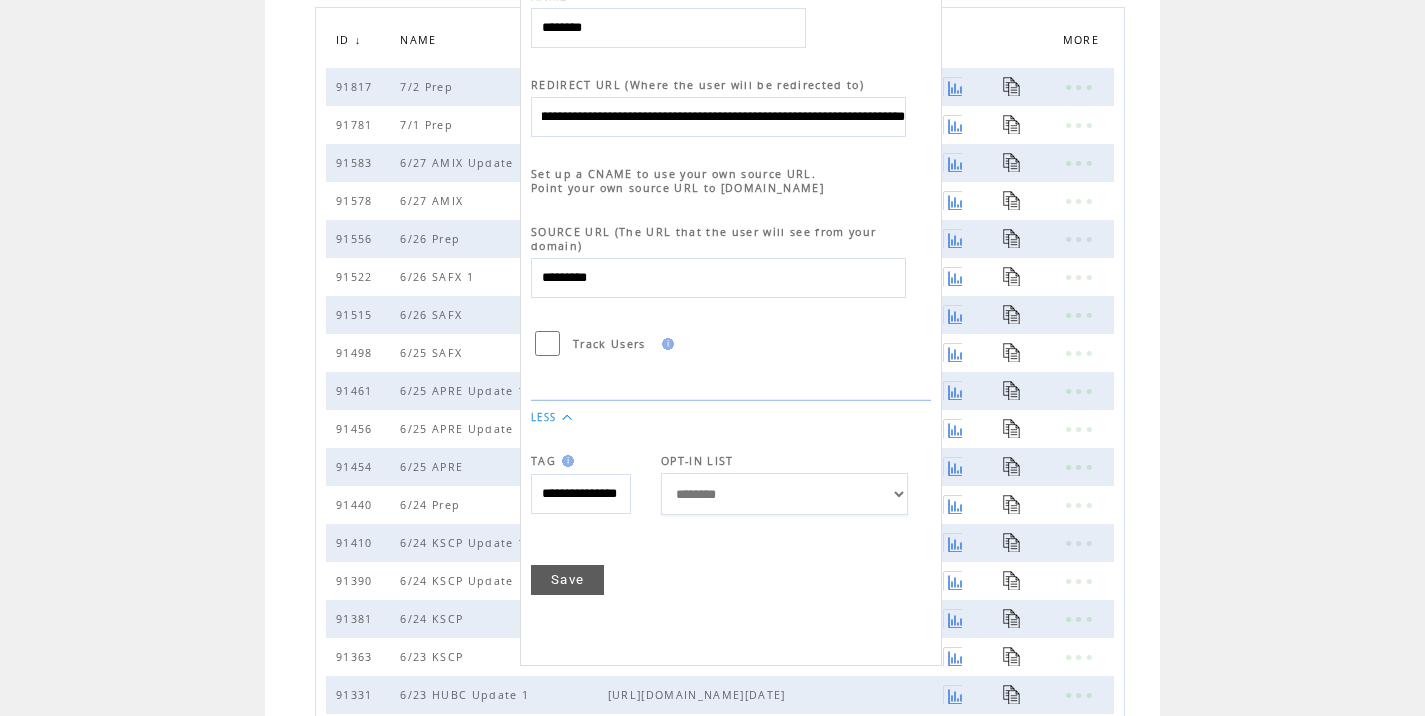 type on "**********" 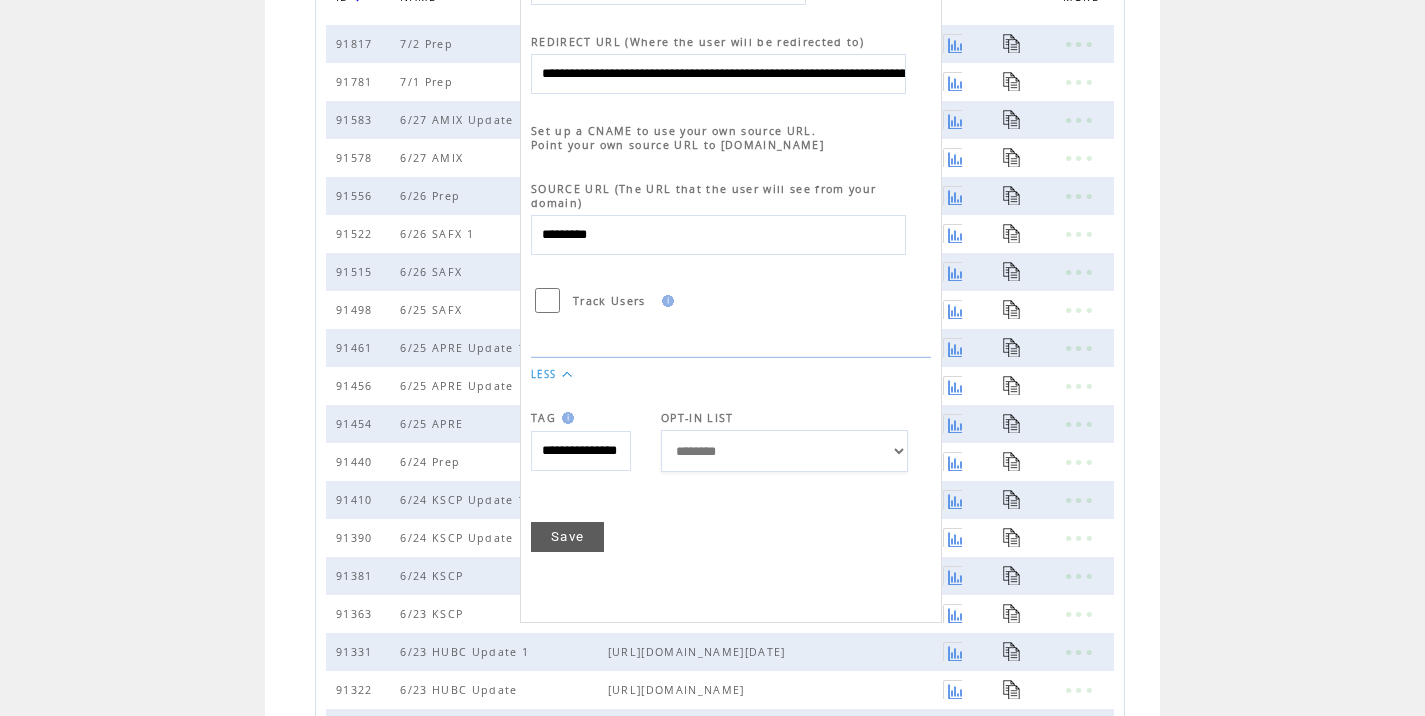 scroll, scrollTop: 261, scrollLeft: 0, axis: vertical 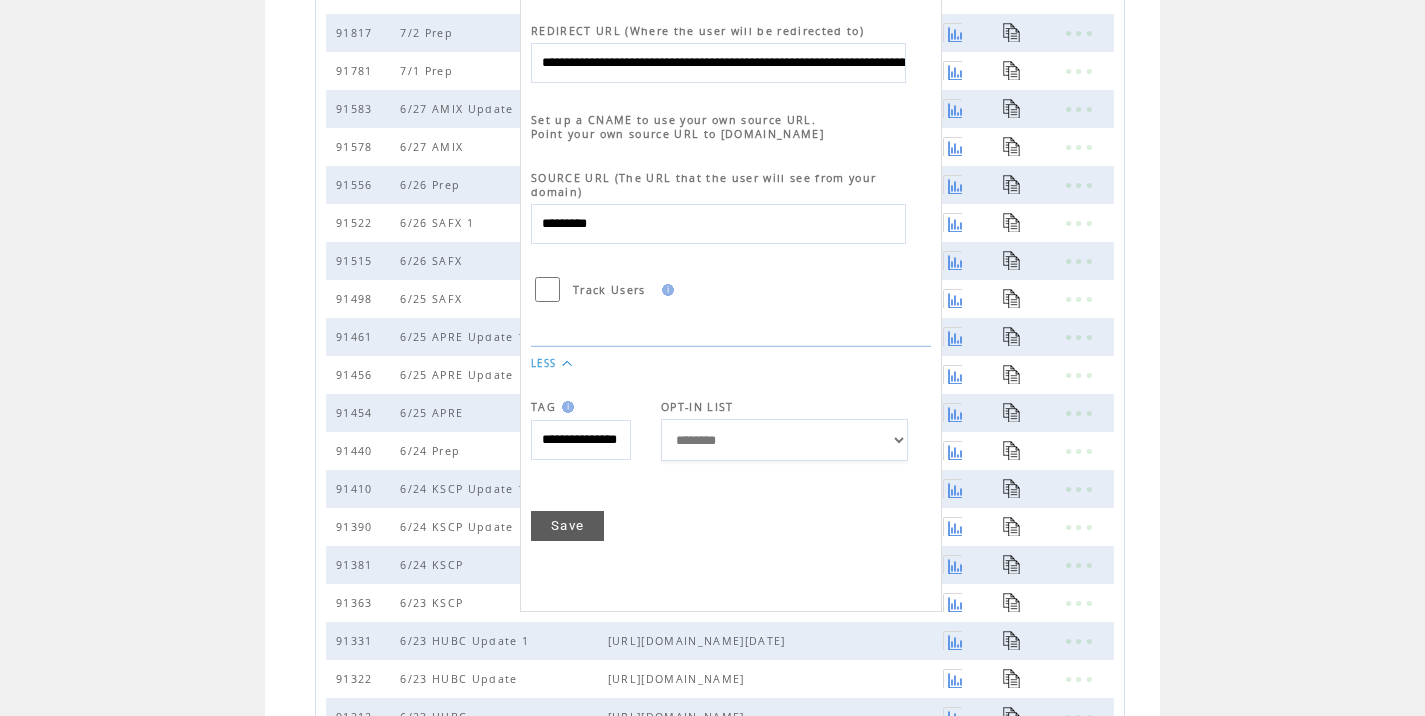 click on "Save" at bounding box center (567, 526) 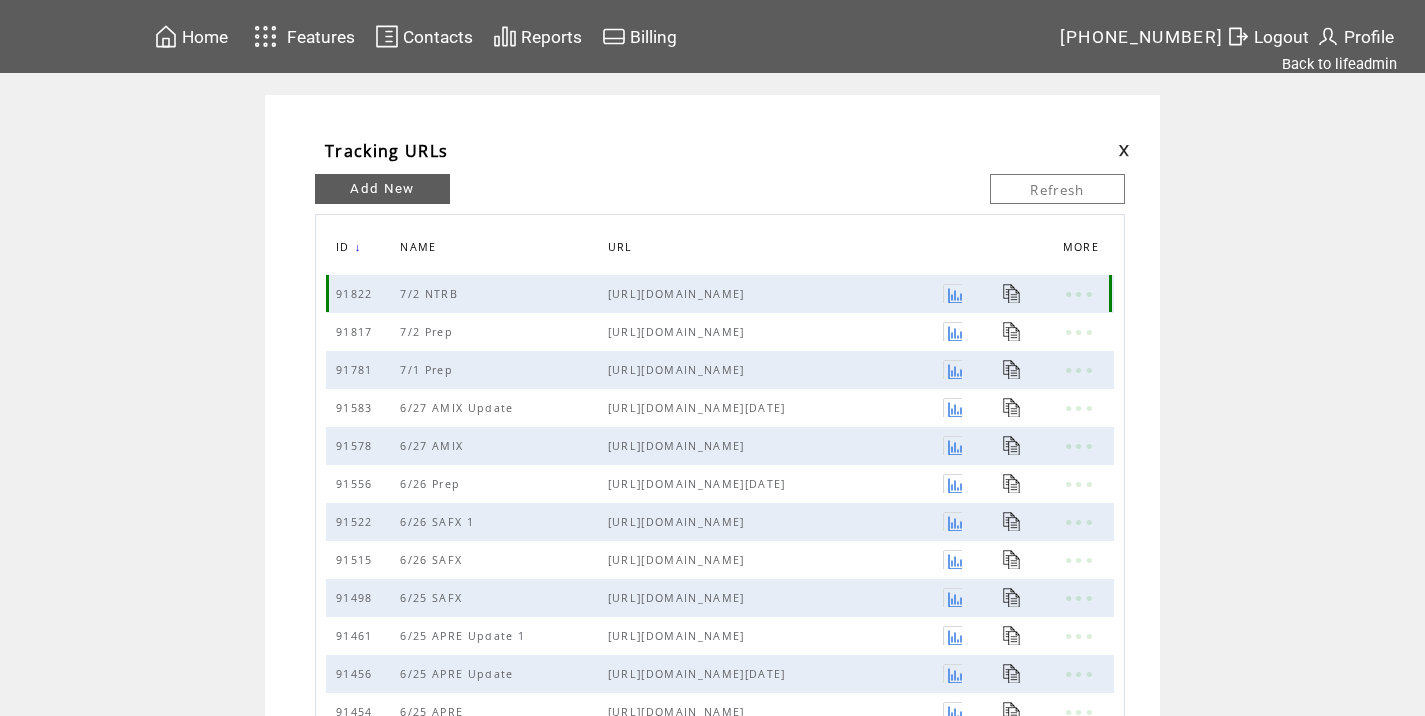 click at bounding box center [1012, 293] 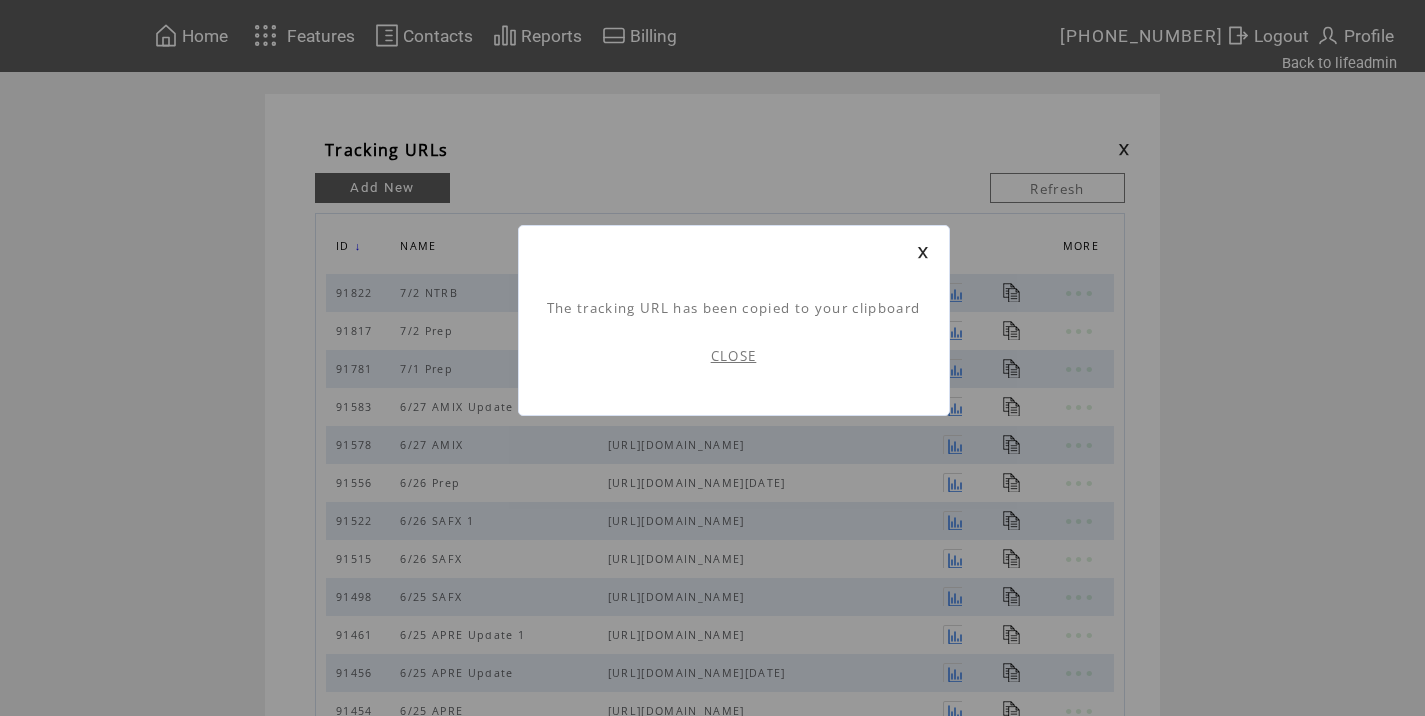 click on "CLOSE" at bounding box center [734, 356] 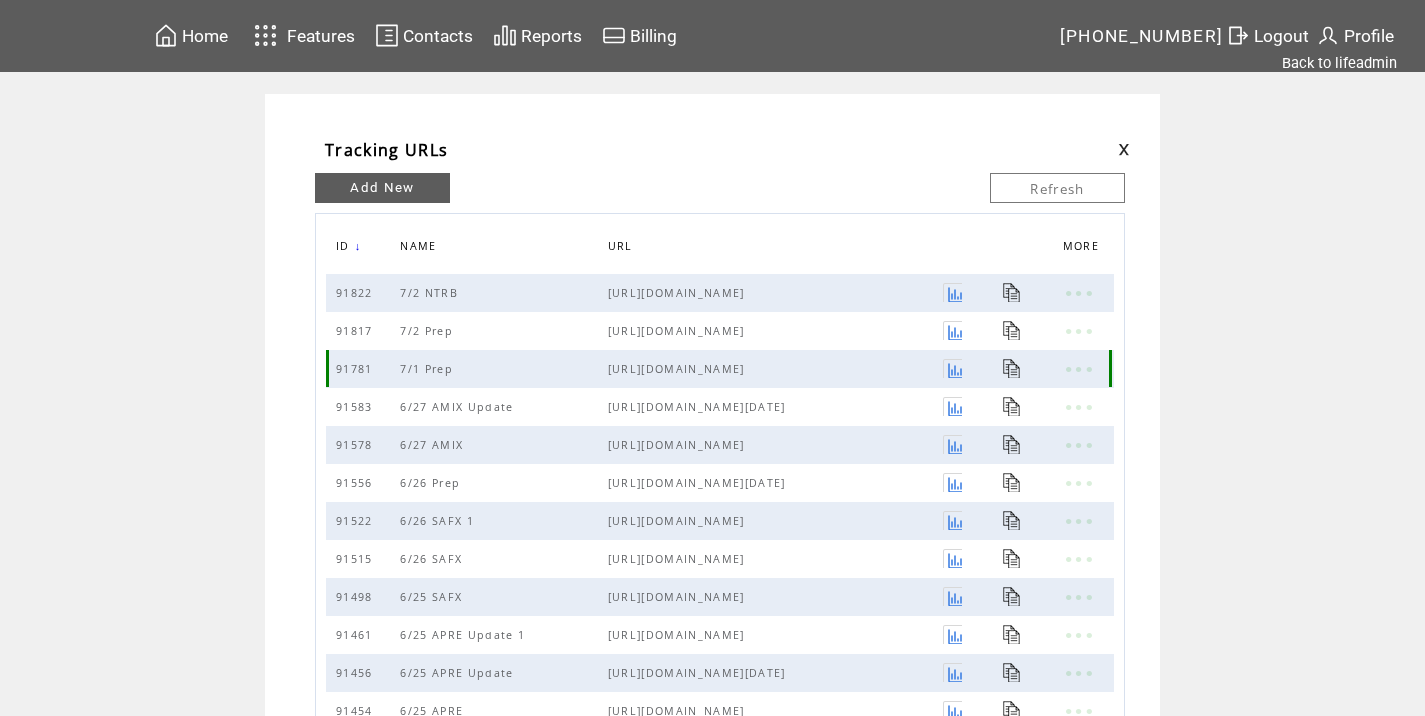 scroll, scrollTop: 0, scrollLeft: 0, axis: both 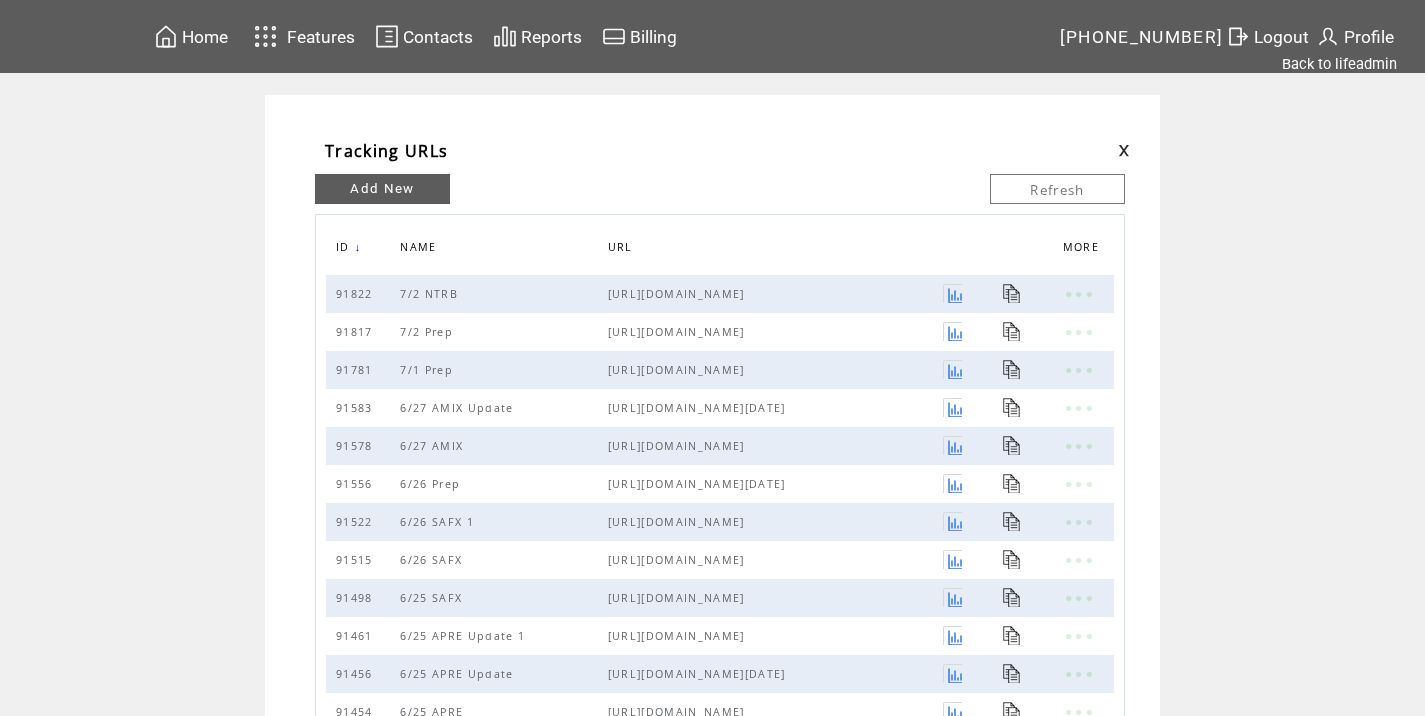click at bounding box center [1124, 150] 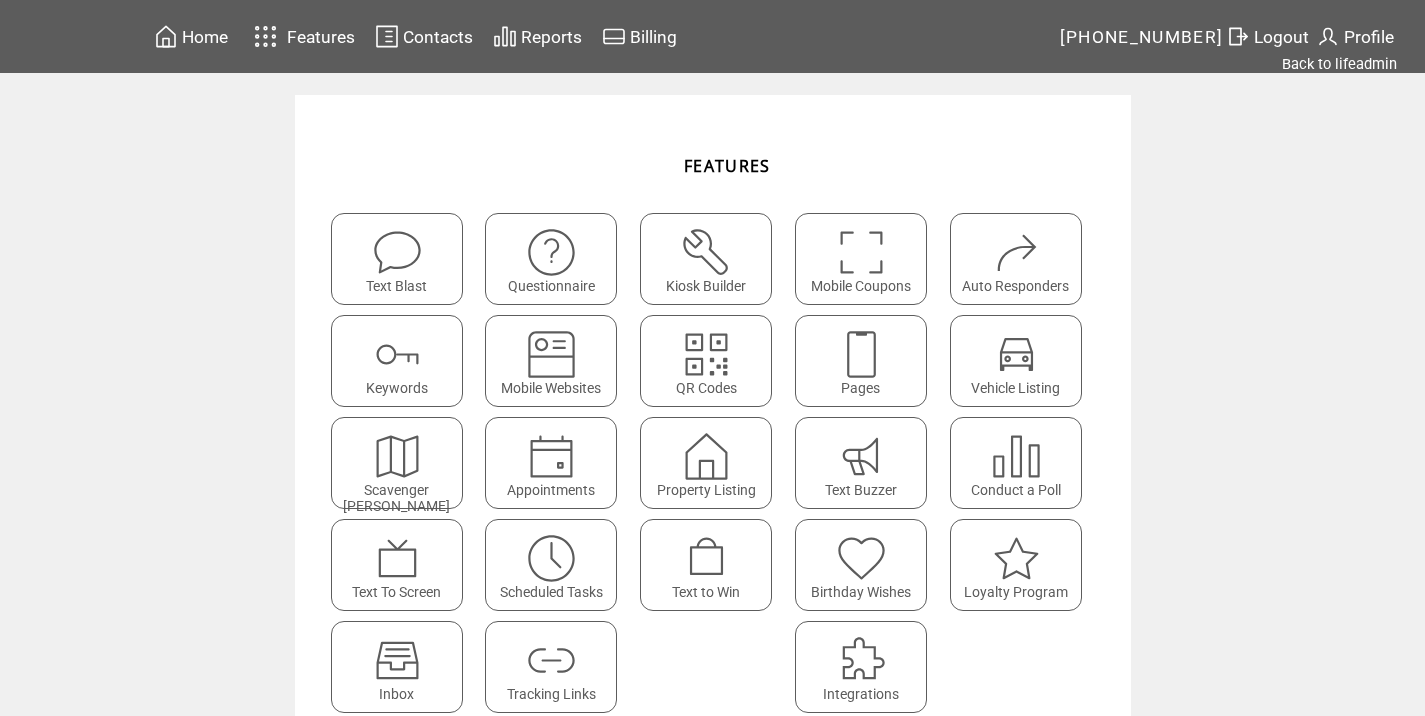 scroll, scrollTop: 0, scrollLeft: 0, axis: both 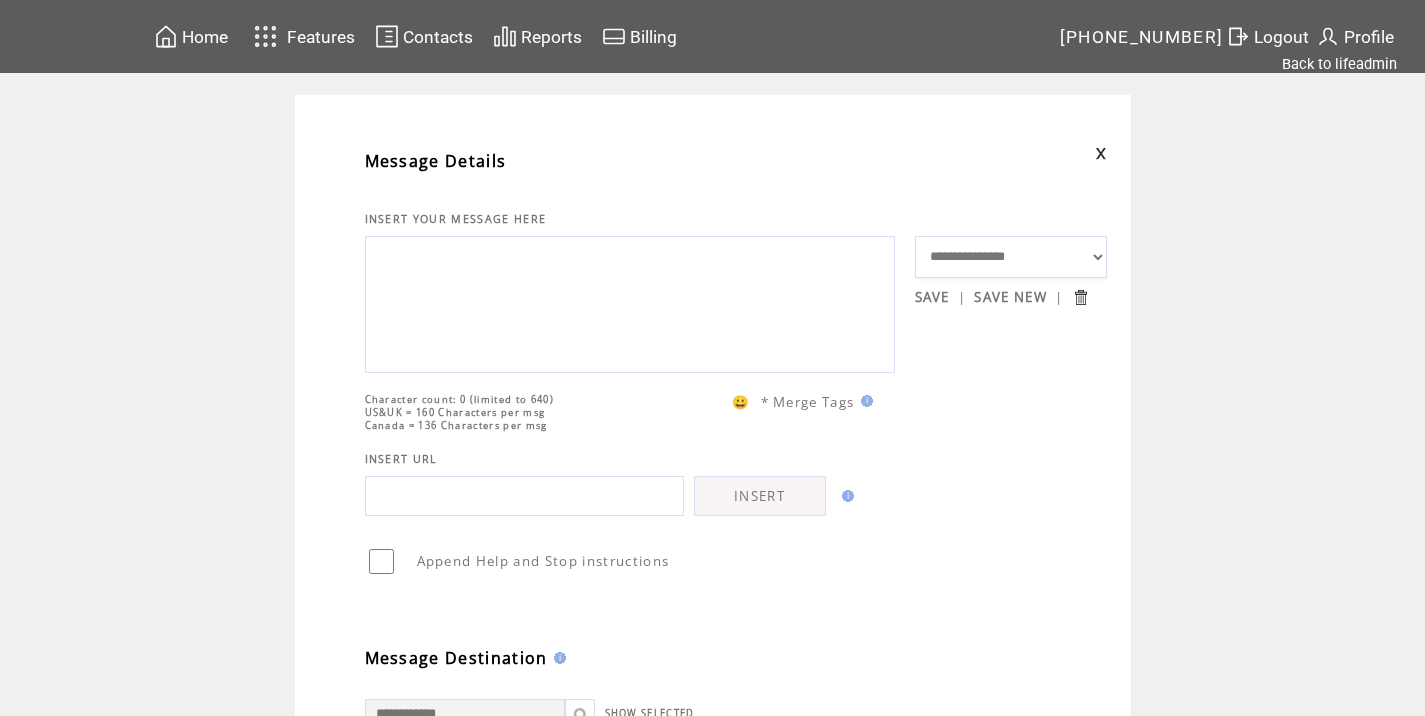 click at bounding box center [630, 302] 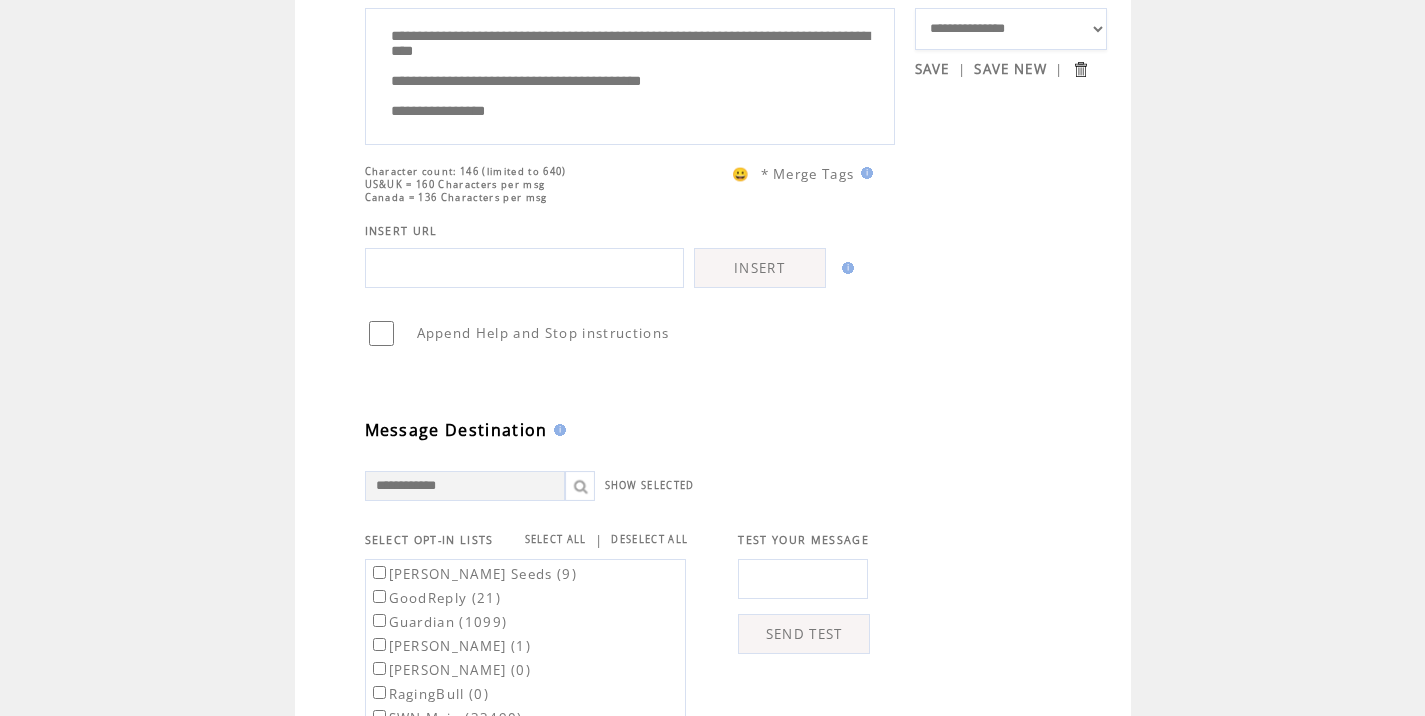 scroll, scrollTop: 229, scrollLeft: 0, axis: vertical 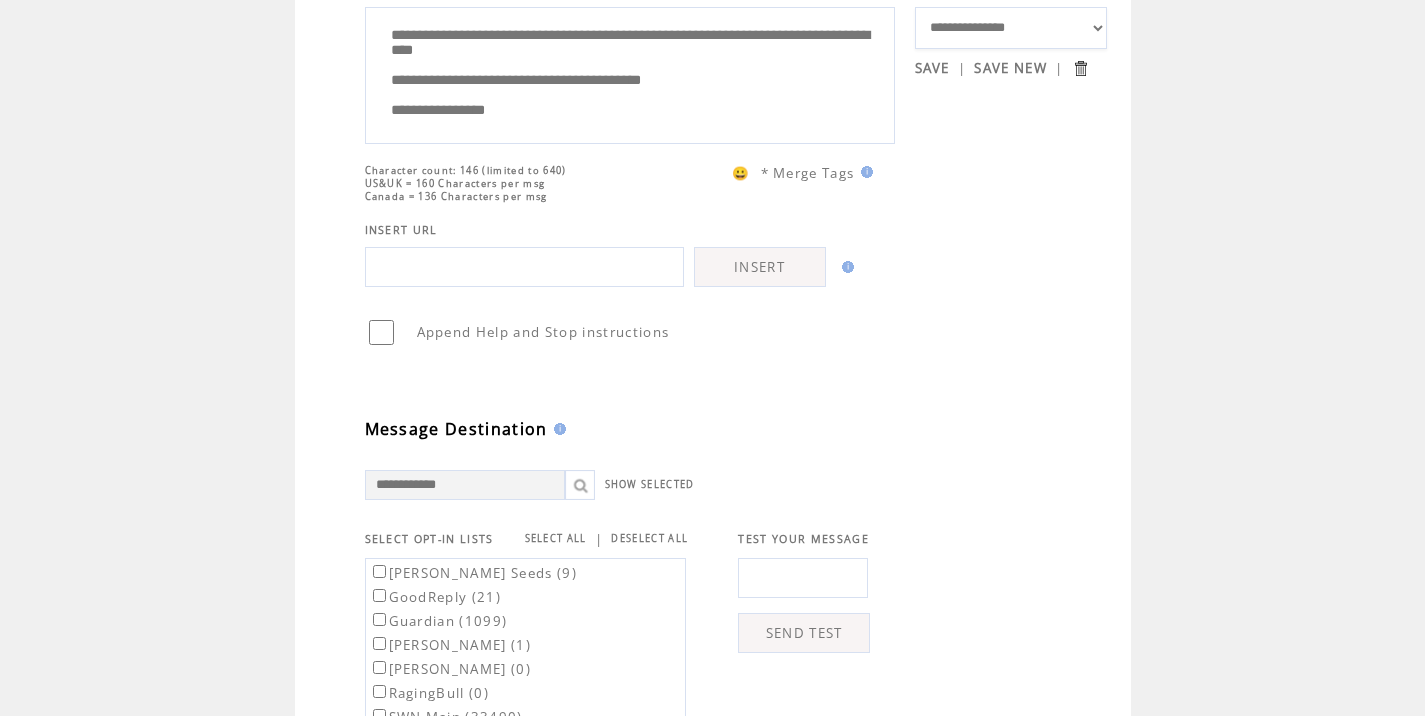 drag, startPoint x: 645, startPoint y: 59, endPoint x: 512, endPoint y: 68, distance: 133.30417 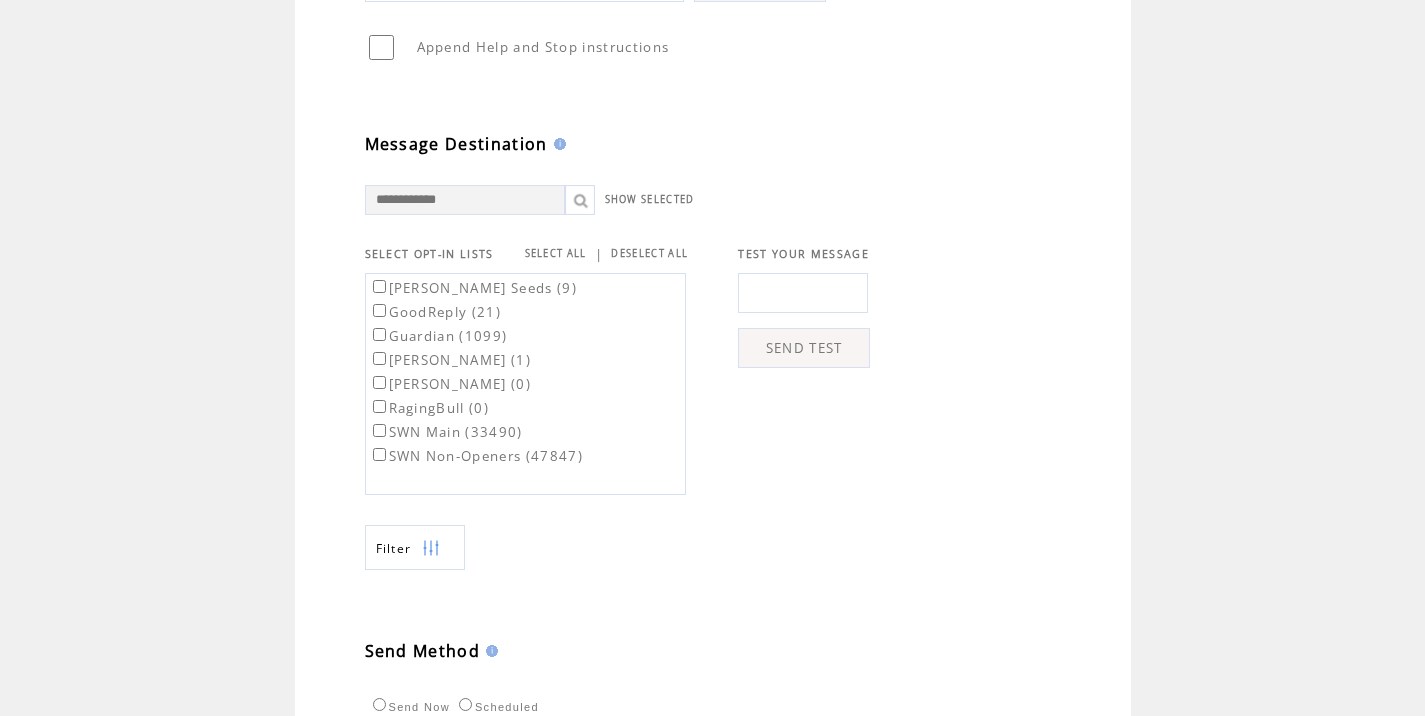 scroll, scrollTop: 518, scrollLeft: 0, axis: vertical 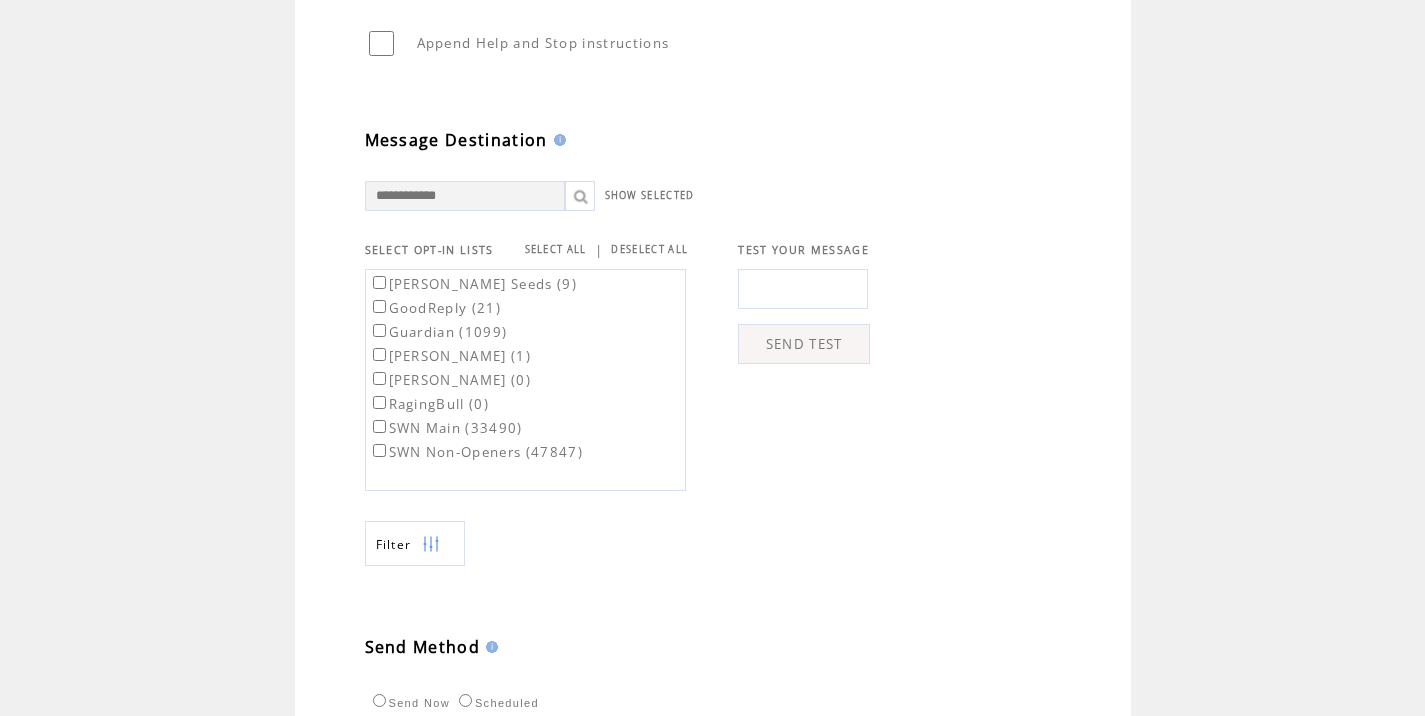 type on "**********" 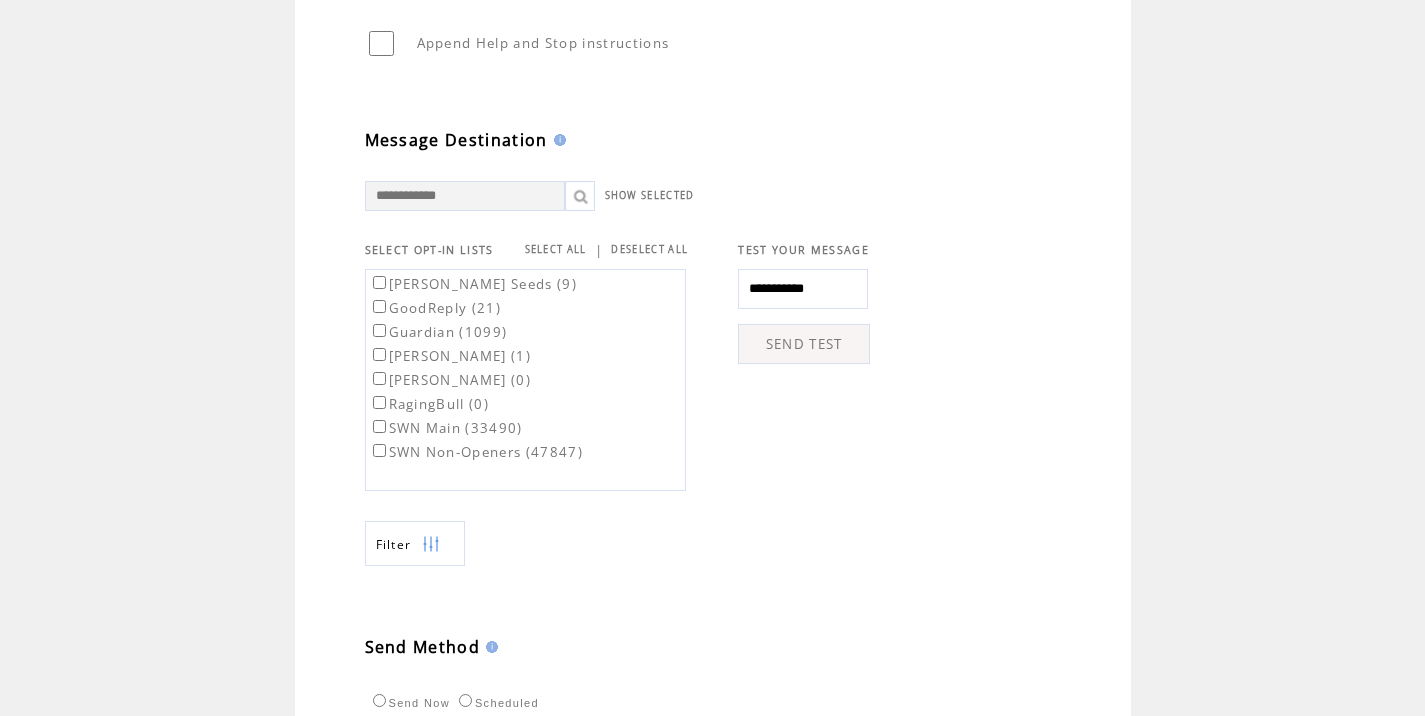 click on "SEND TEST" at bounding box center [804, 344] 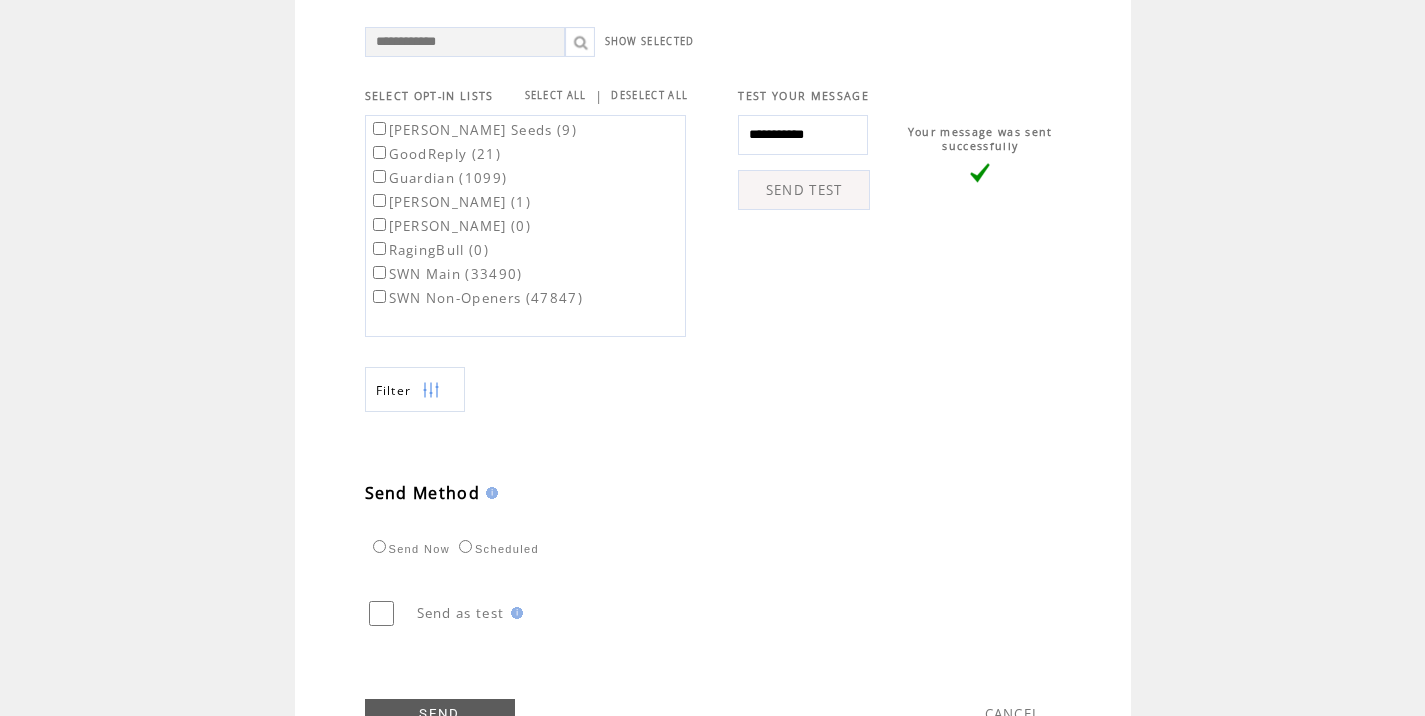 scroll, scrollTop: 740, scrollLeft: 0, axis: vertical 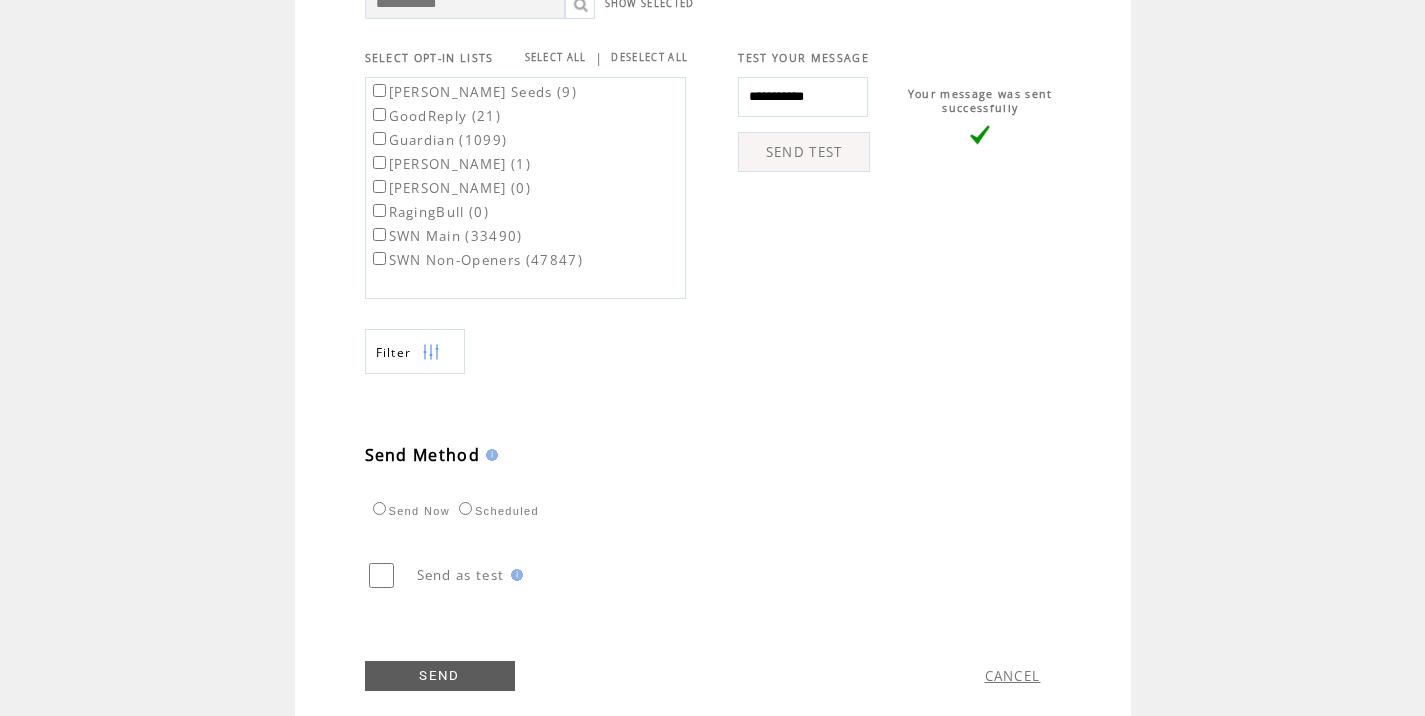 click on "SWN Main (33490)" at bounding box center [446, 236] 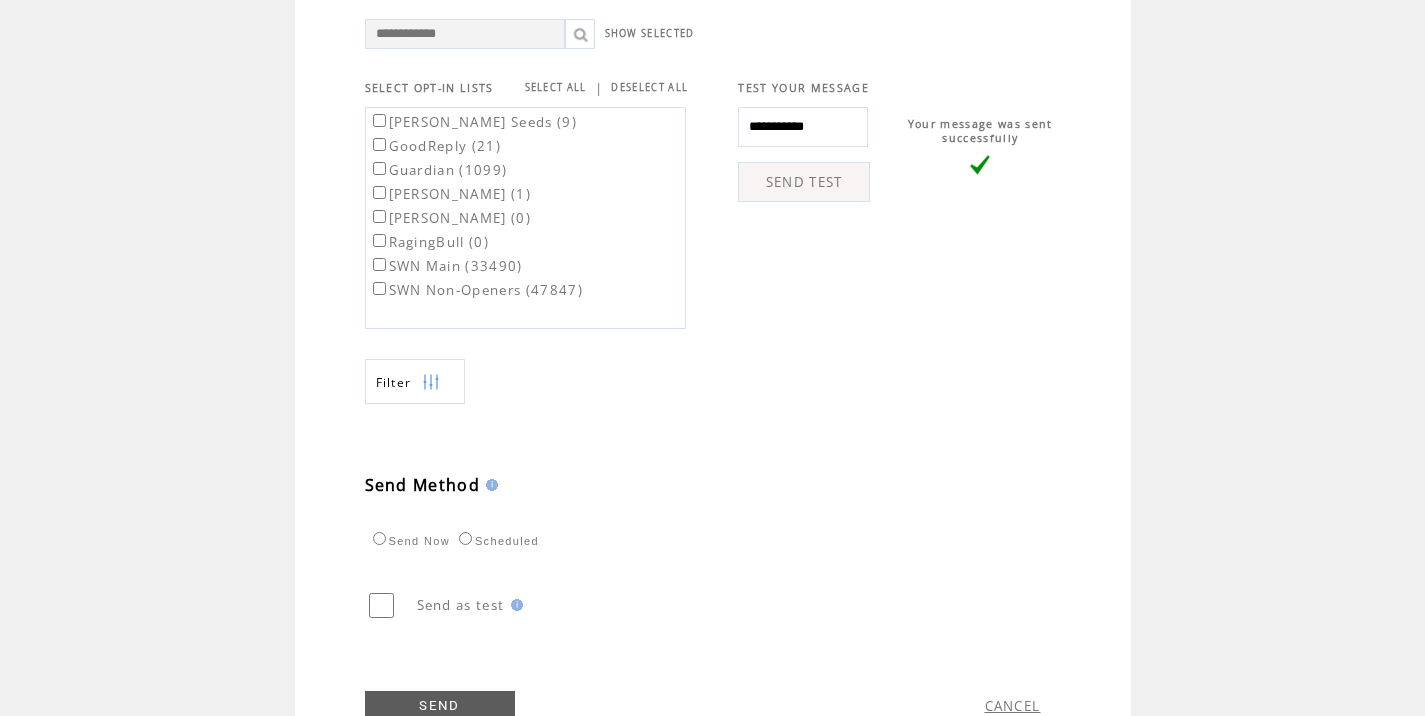 scroll, scrollTop: 774, scrollLeft: 0, axis: vertical 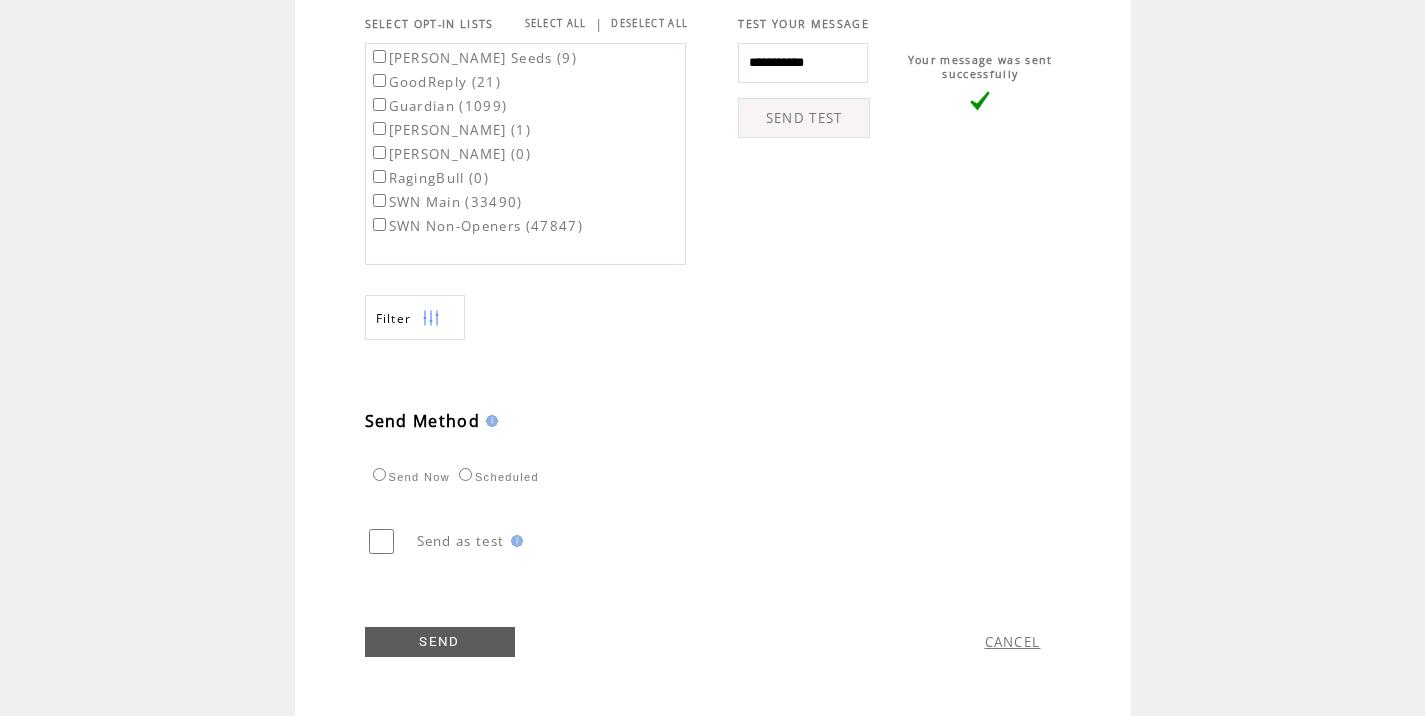 click on "SEND" at bounding box center [440, 642] 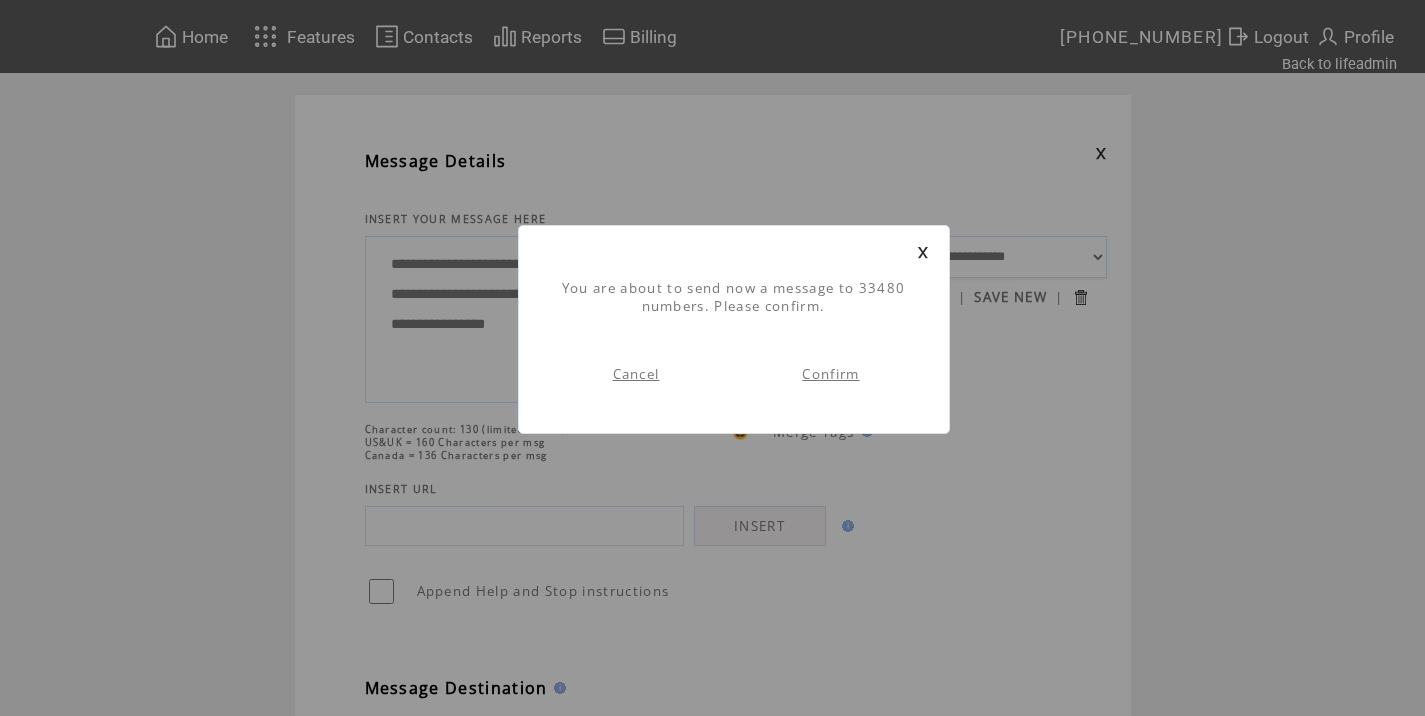 scroll, scrollTop: 1, scrollLeft: 0, axis: vertical 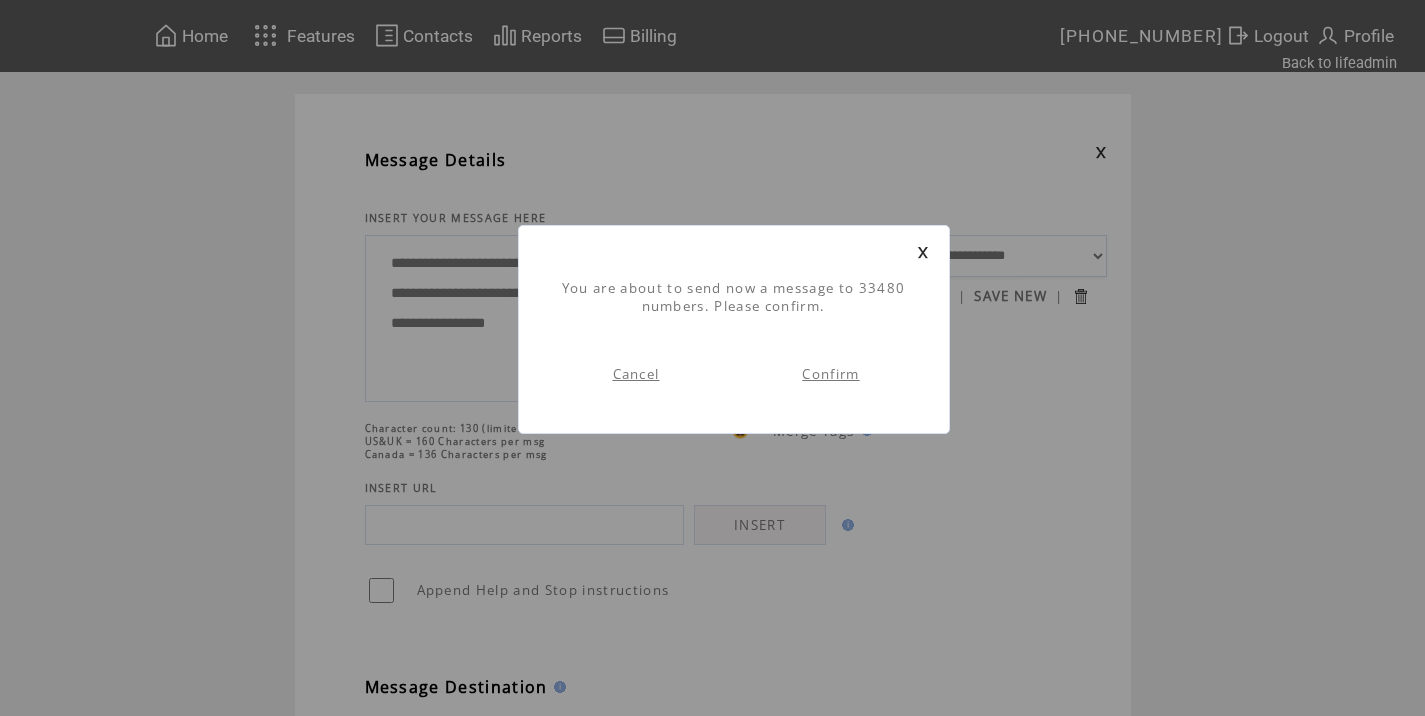 click on "Confirm" at bounding box center (830, 374) 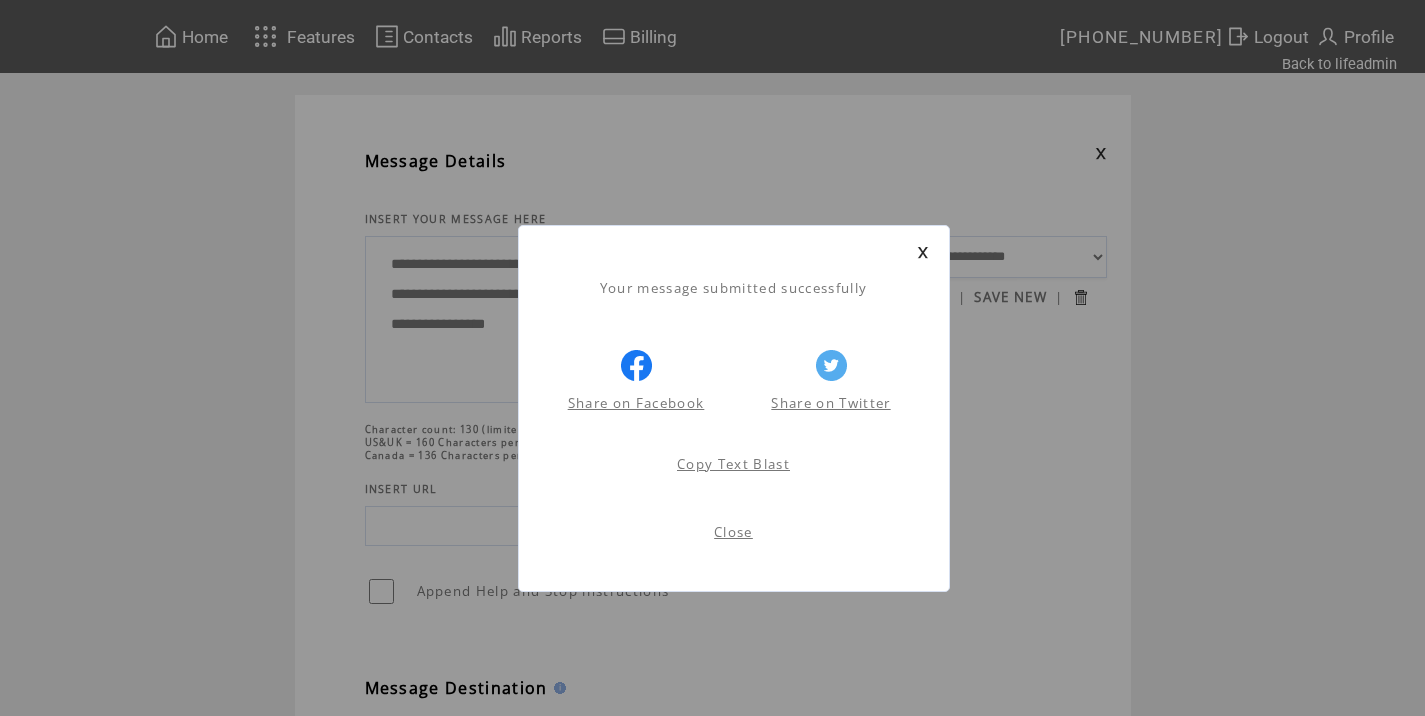 scroll, scrollTop: 1, scrollLeft: 0, axis: vertical 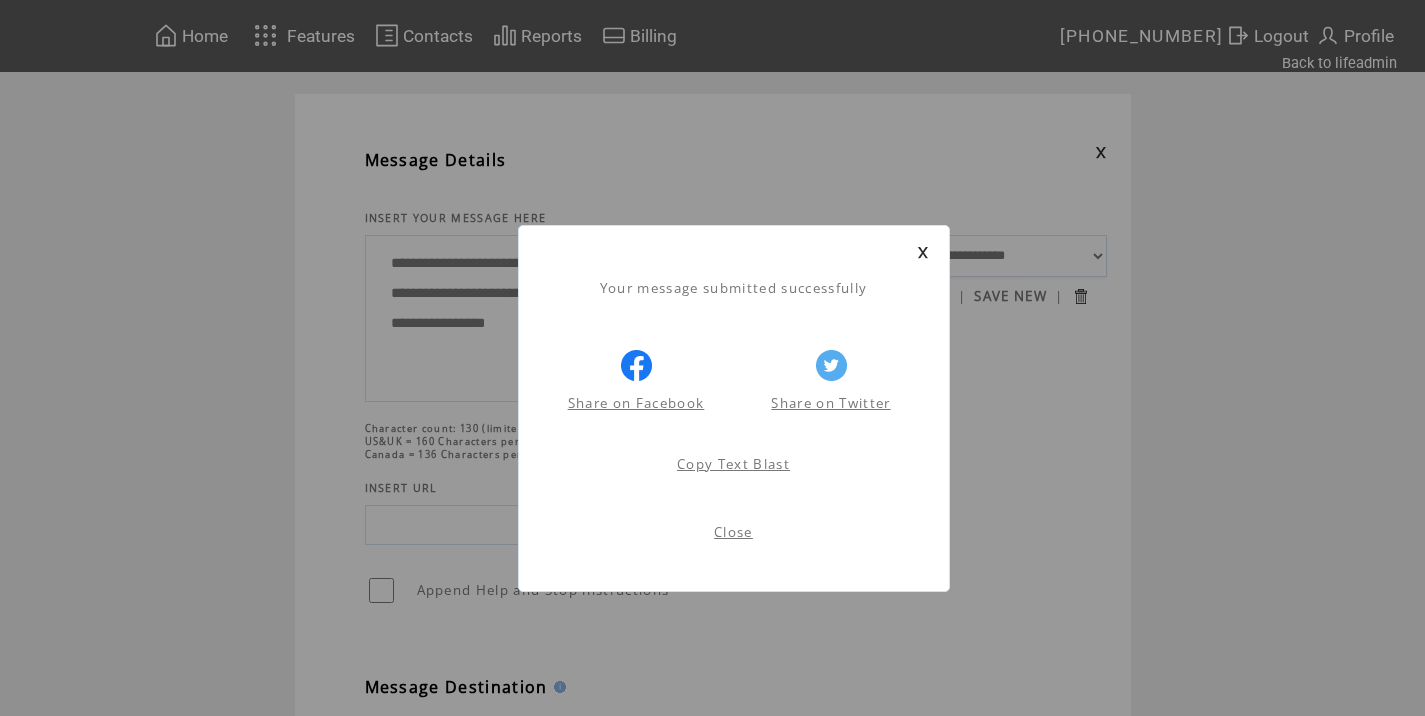 click on "Close" at bounding box center [733, 532] 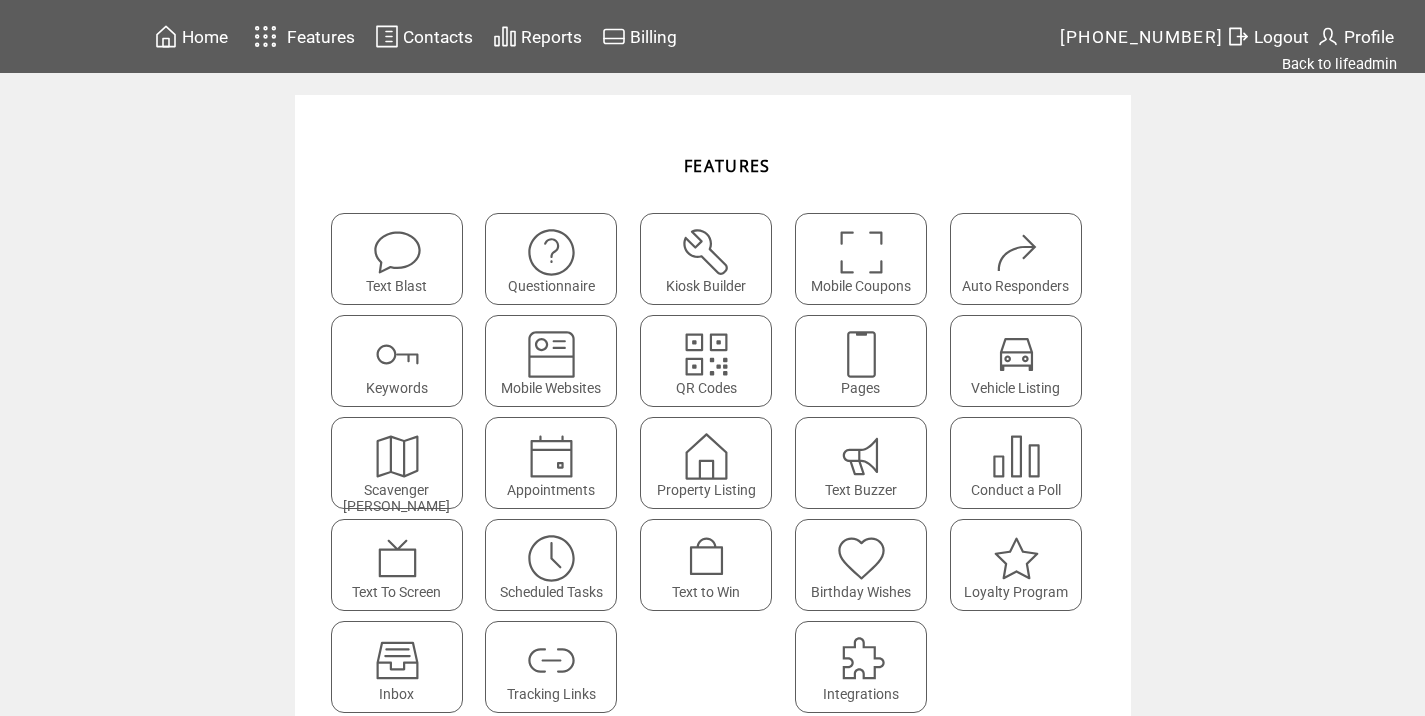 scroll, scrollTop: 0, scrollLeft: 0, axis: both 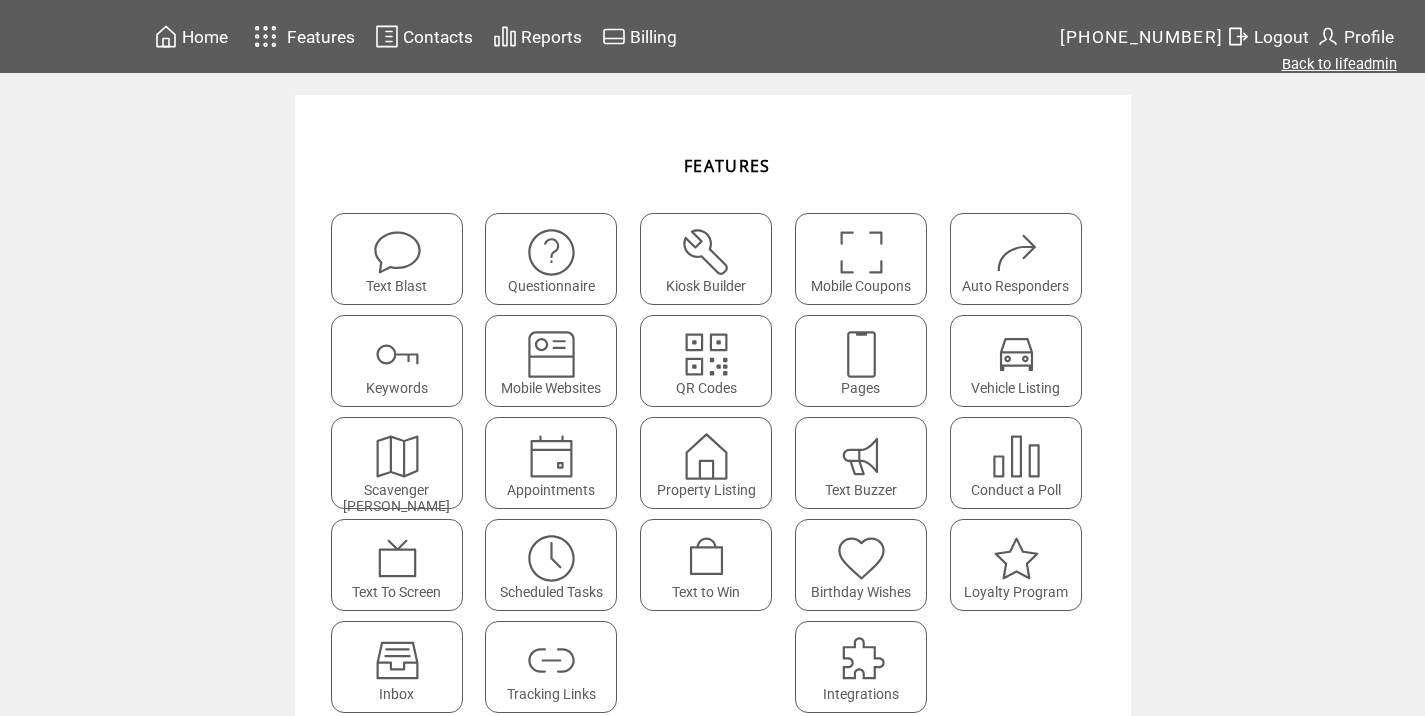 click on "Back to lifeadmin" at bounding box center [1339, 64] 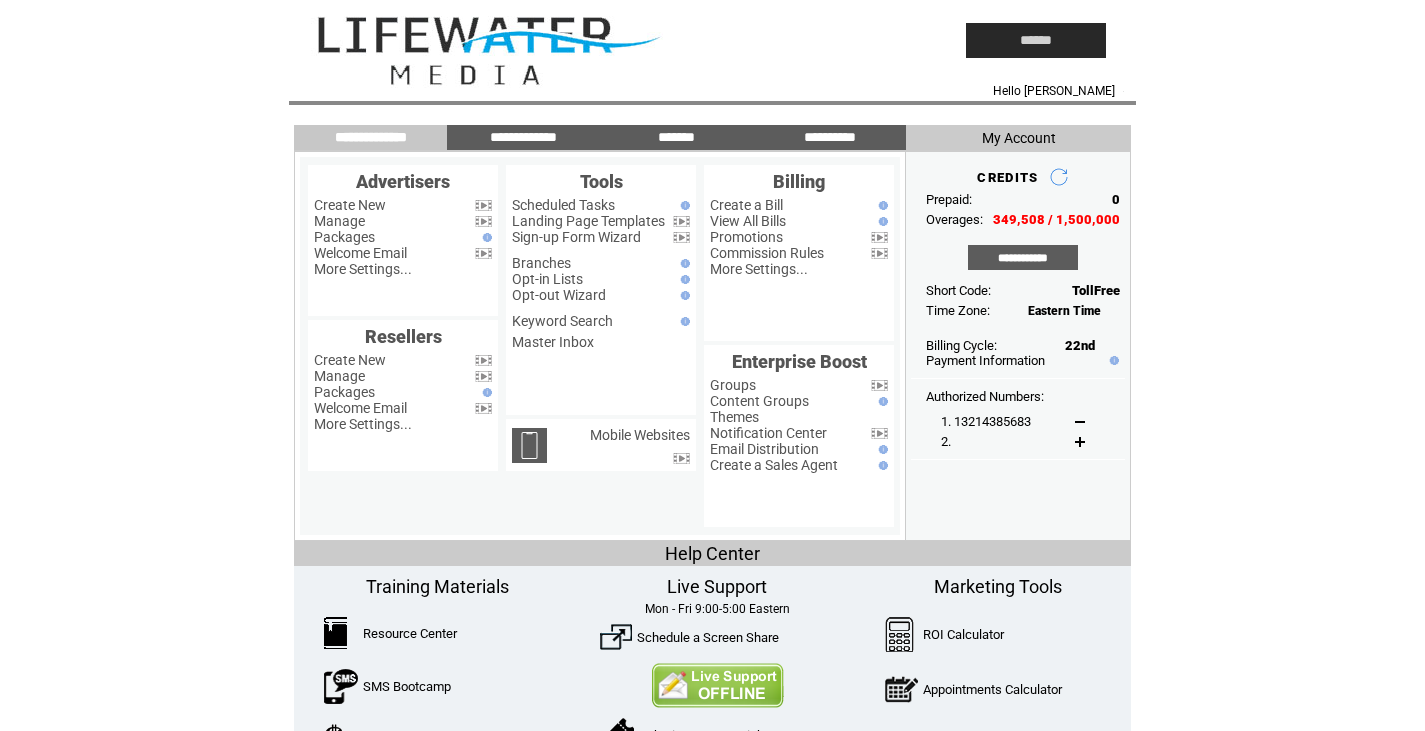 scroll, scrollTop: 0, scrollLeft: 0, axis: both 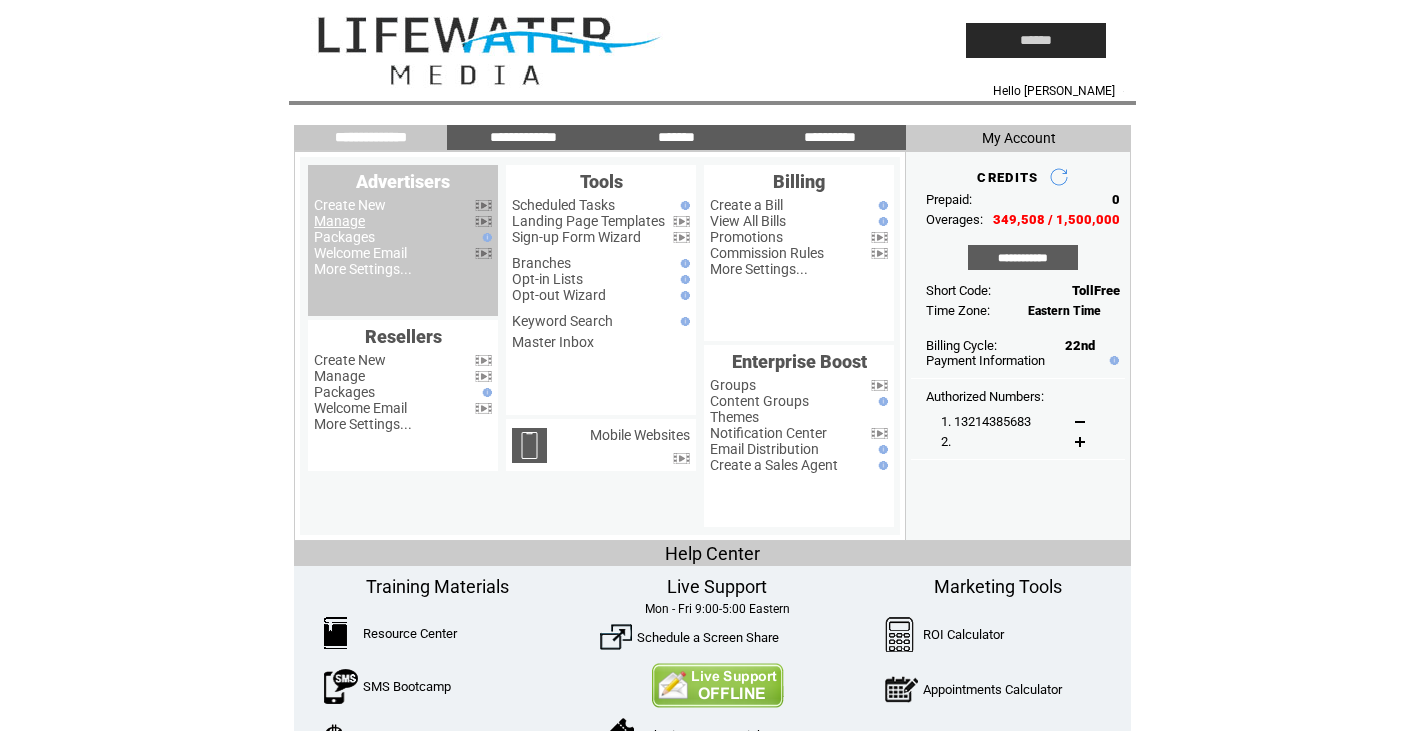 click on "Manage" at bounding box center (339, 221) 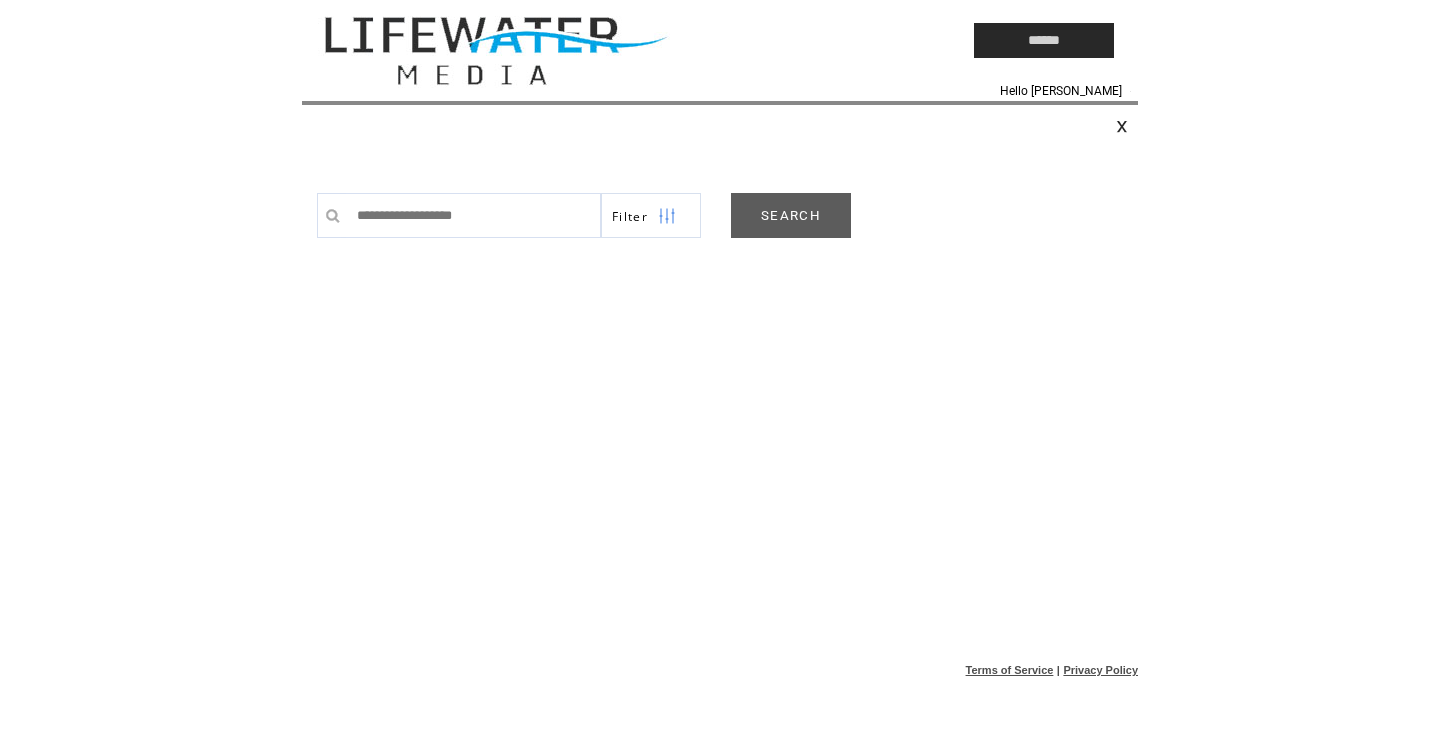 scroll, scrollTop: 0, scrollLeft: 0, axis: both 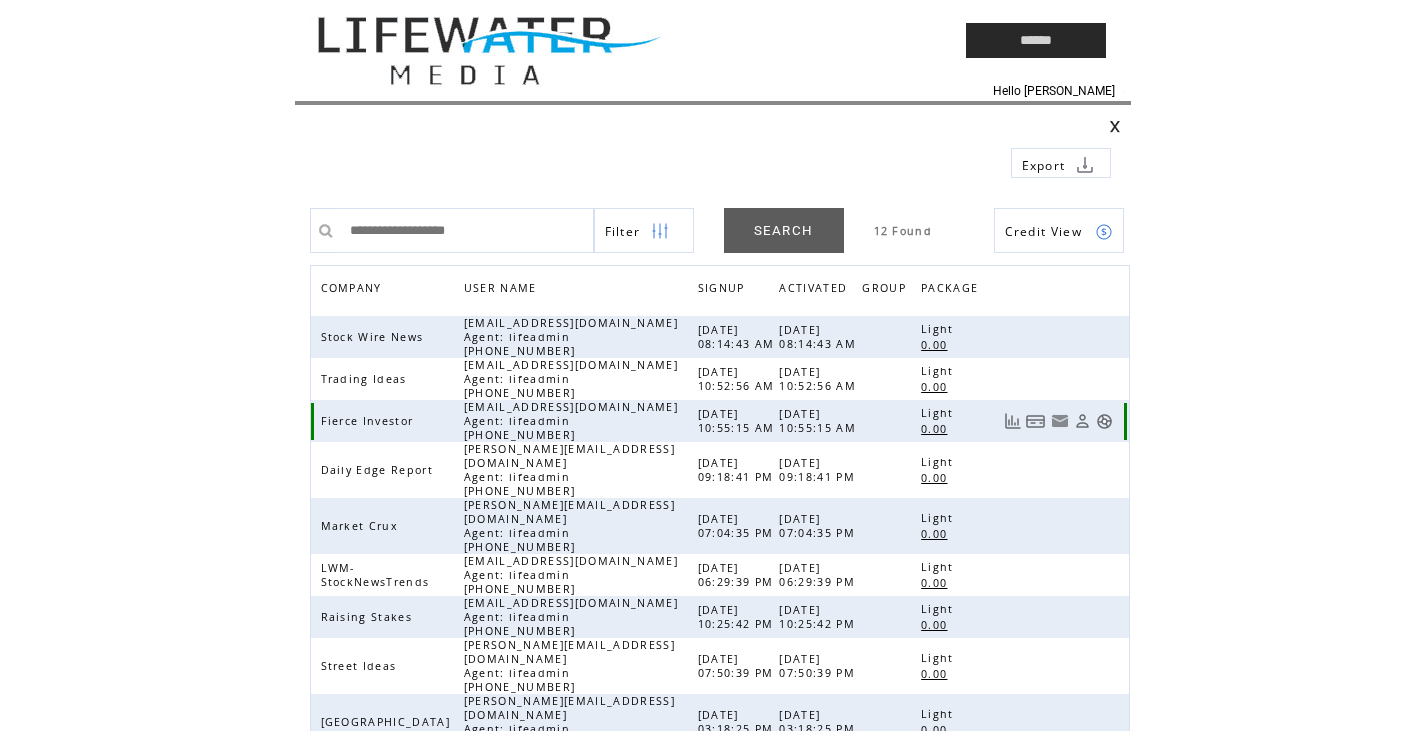 click at bounding box center (1104, 421) 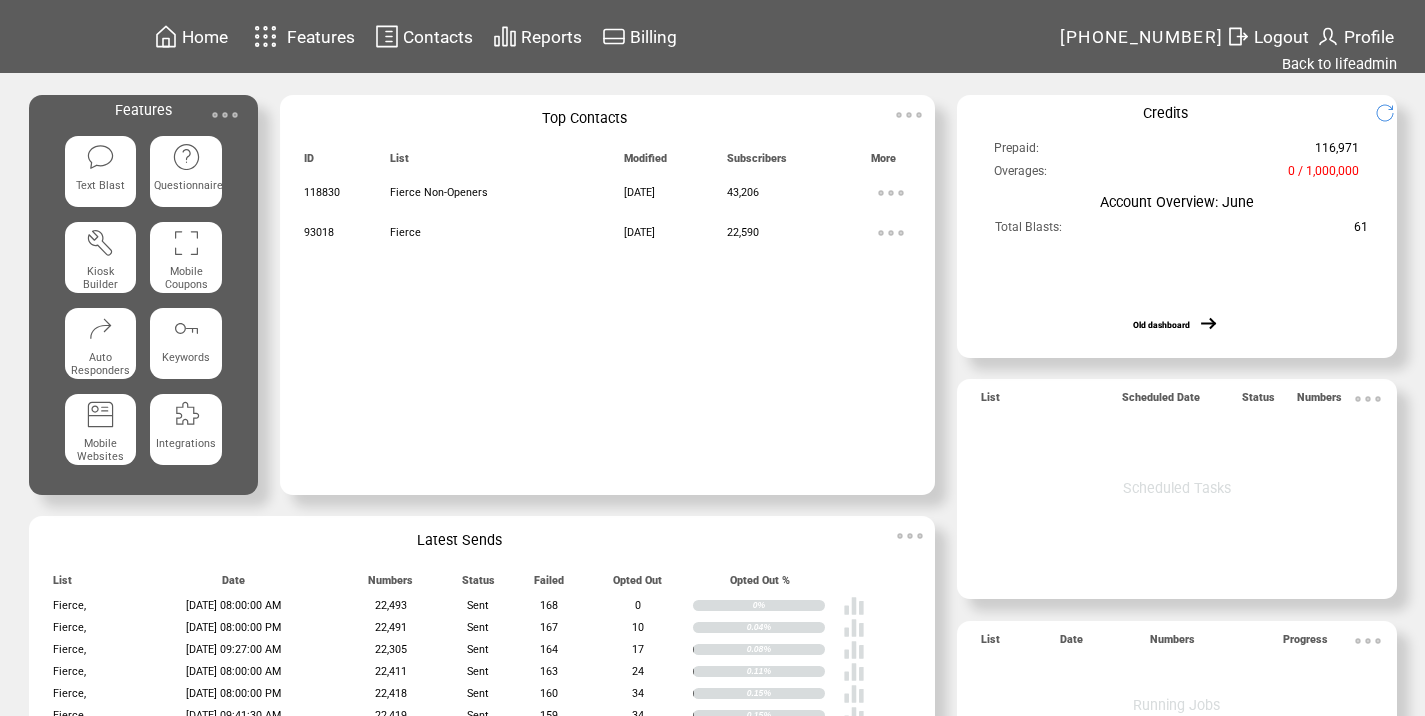 scroll, scrollTop: 0, scrollLeft: 0, axis: both 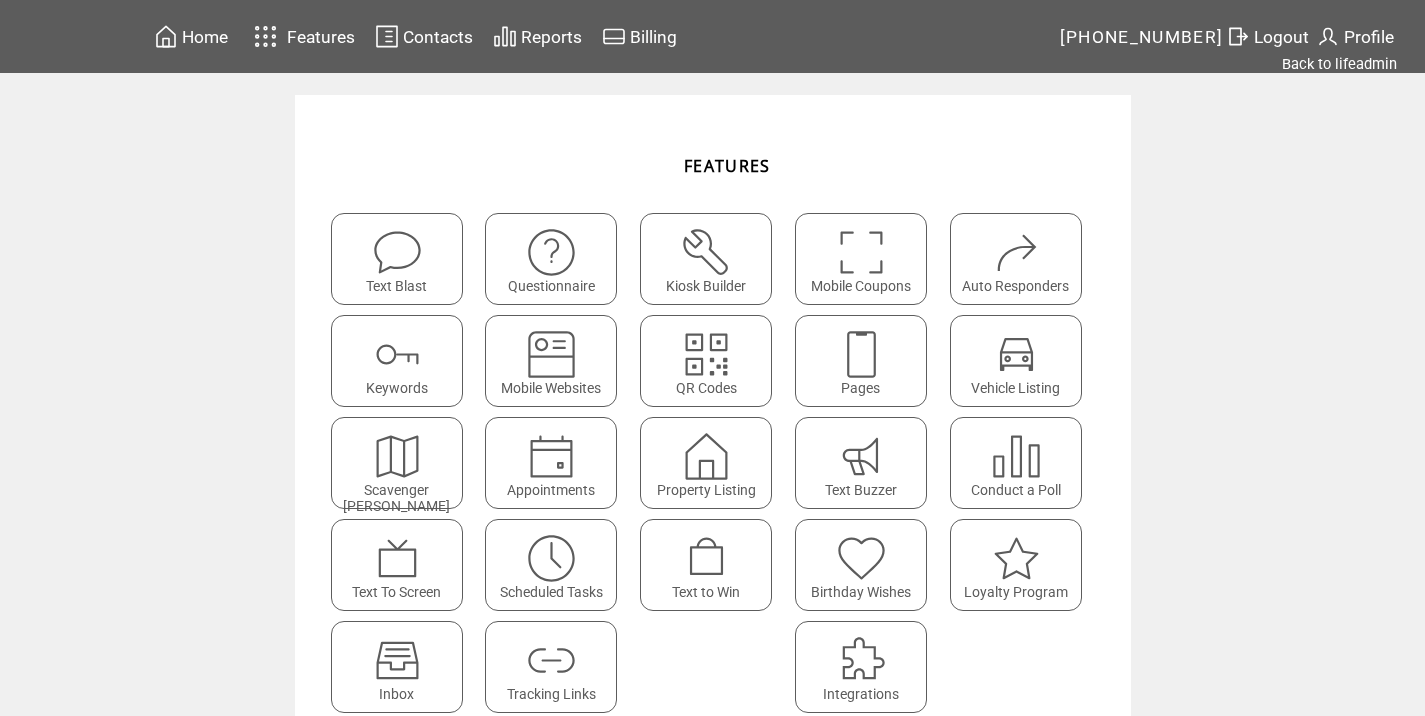 click at bounding box center [551, 660] 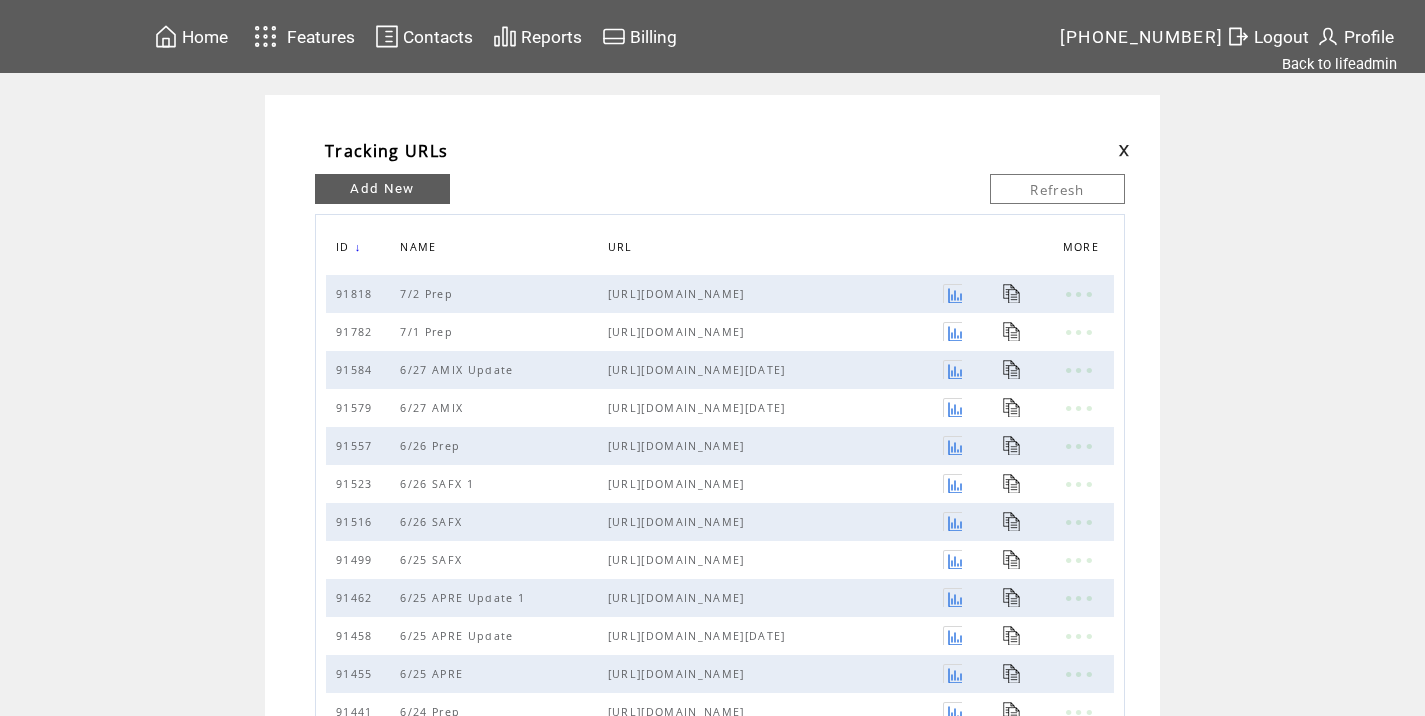 scroll, scrollTop: 0, scrollLeft: 0, axis: both 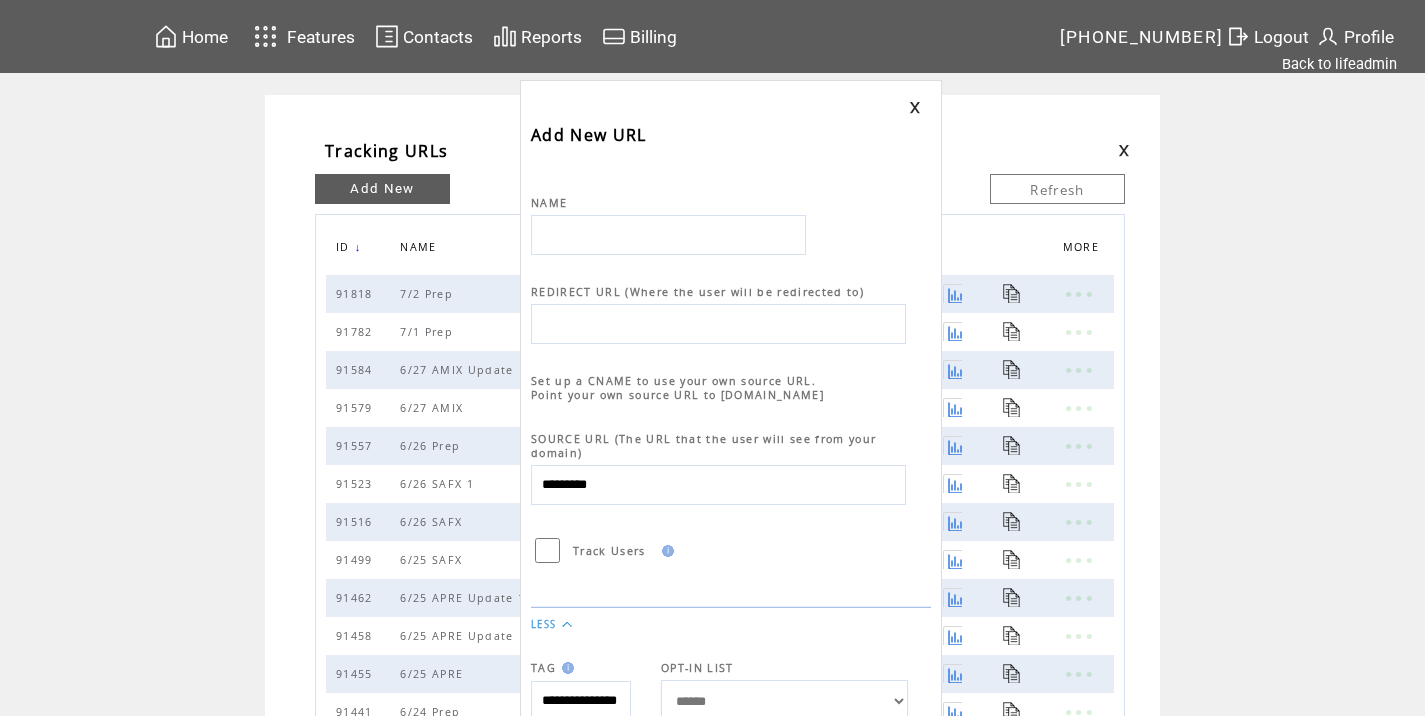 click at bounding box center (668, 235) 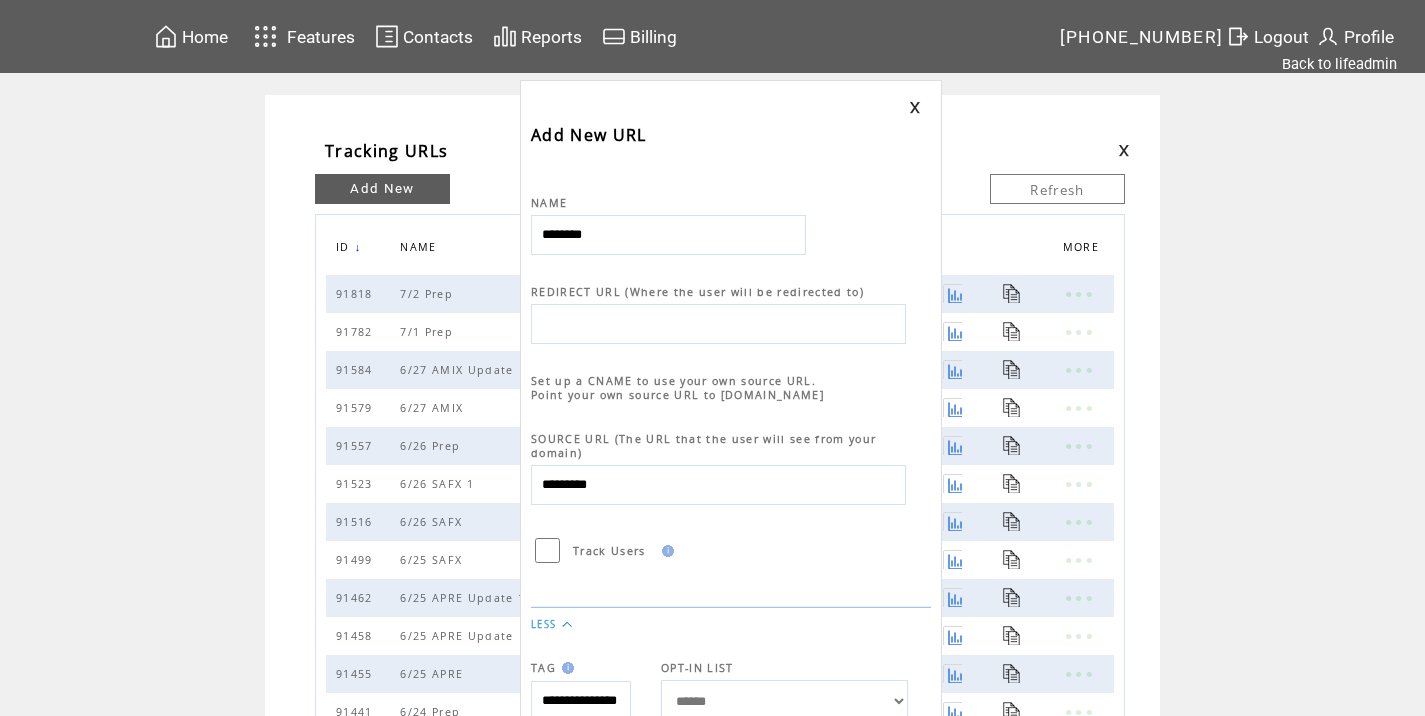 type on "********" 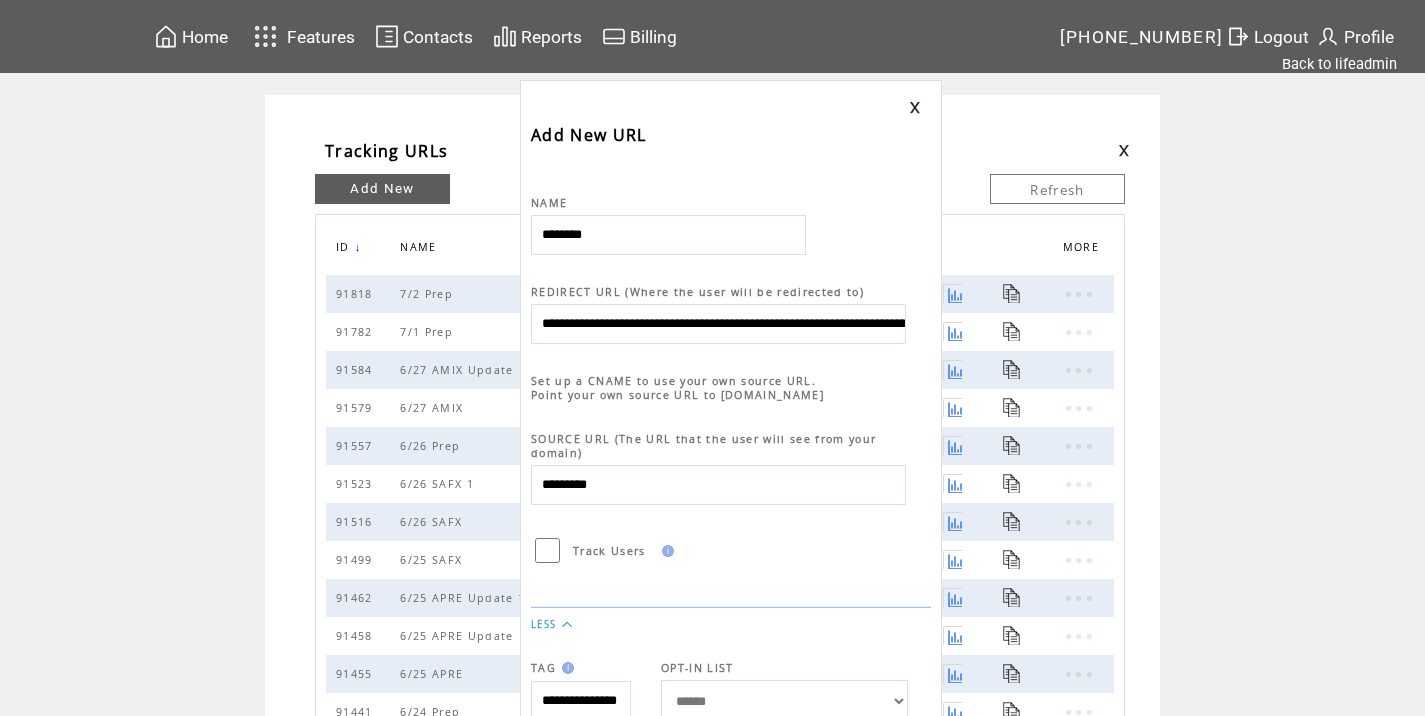 scroll, scrollTop: 0, scrollLeft: 953, axis: horizontal 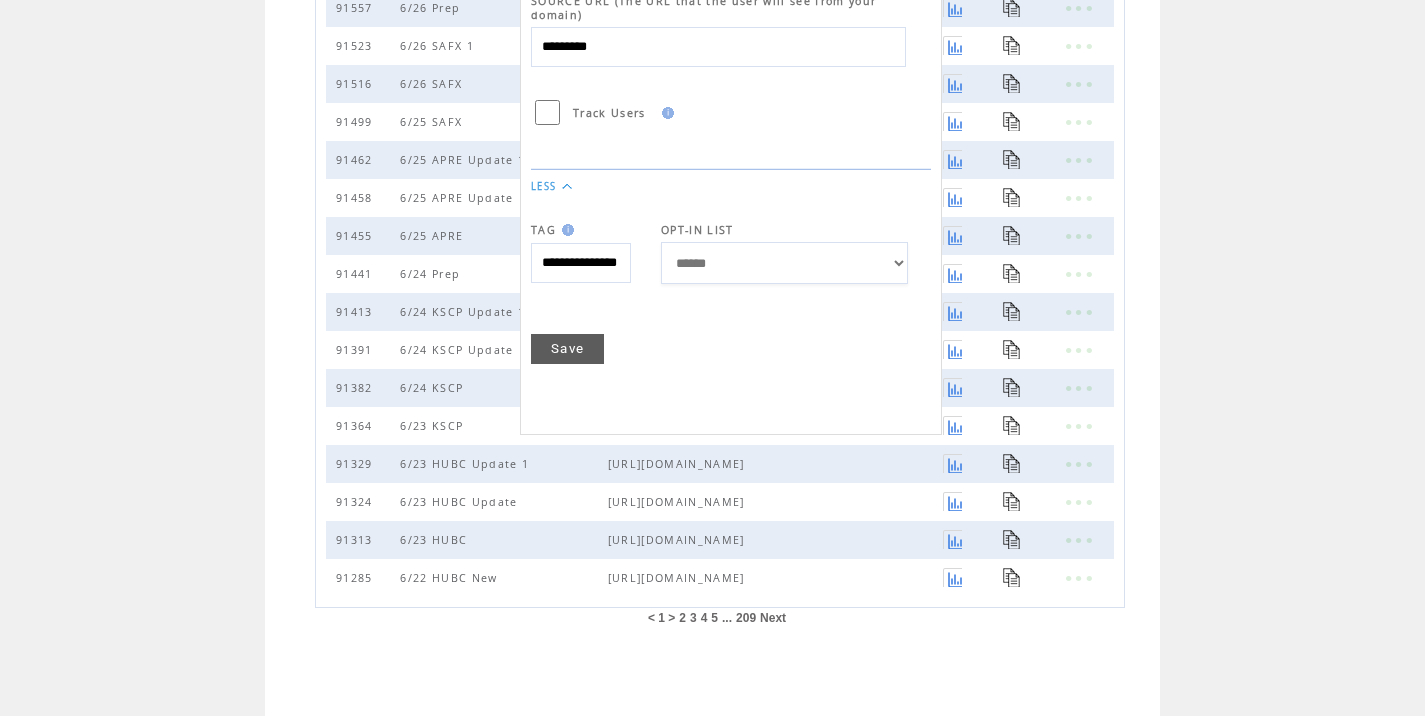 type on "**********" 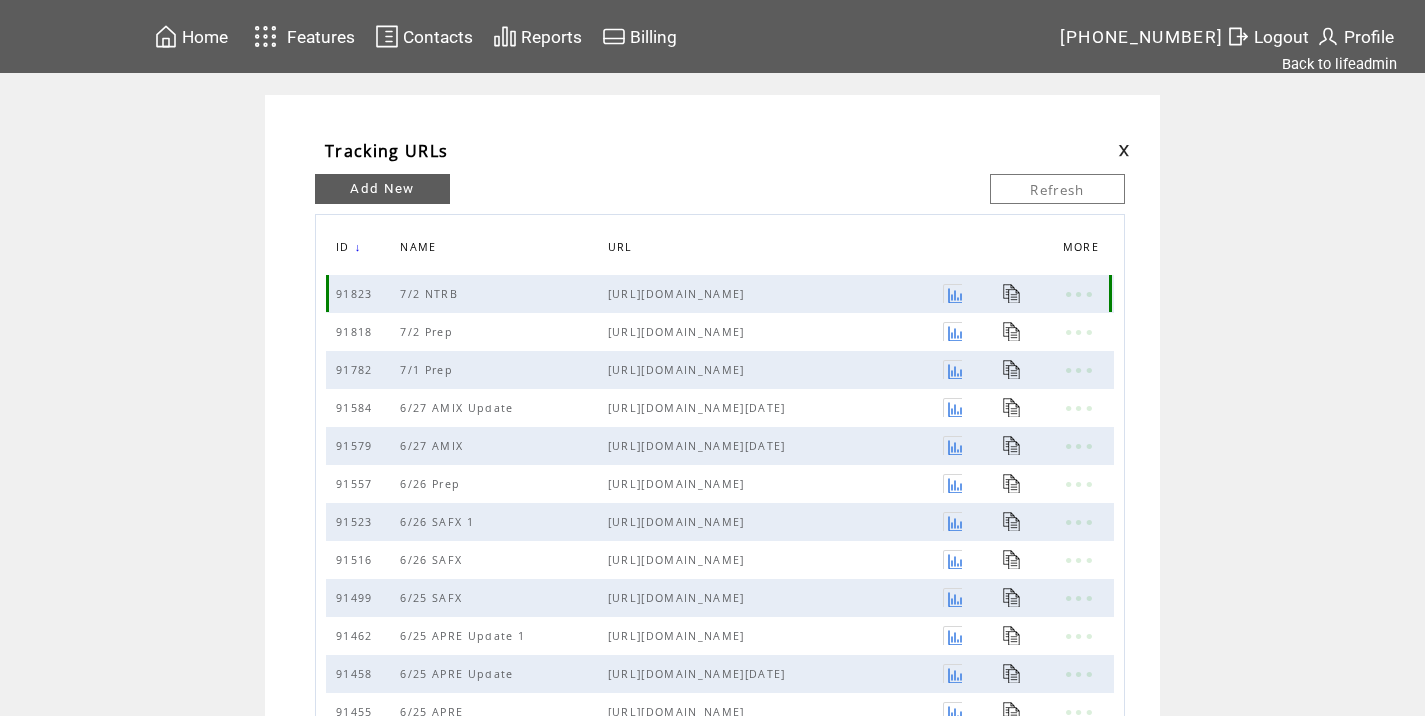 click at bounding box center (1012, 293) 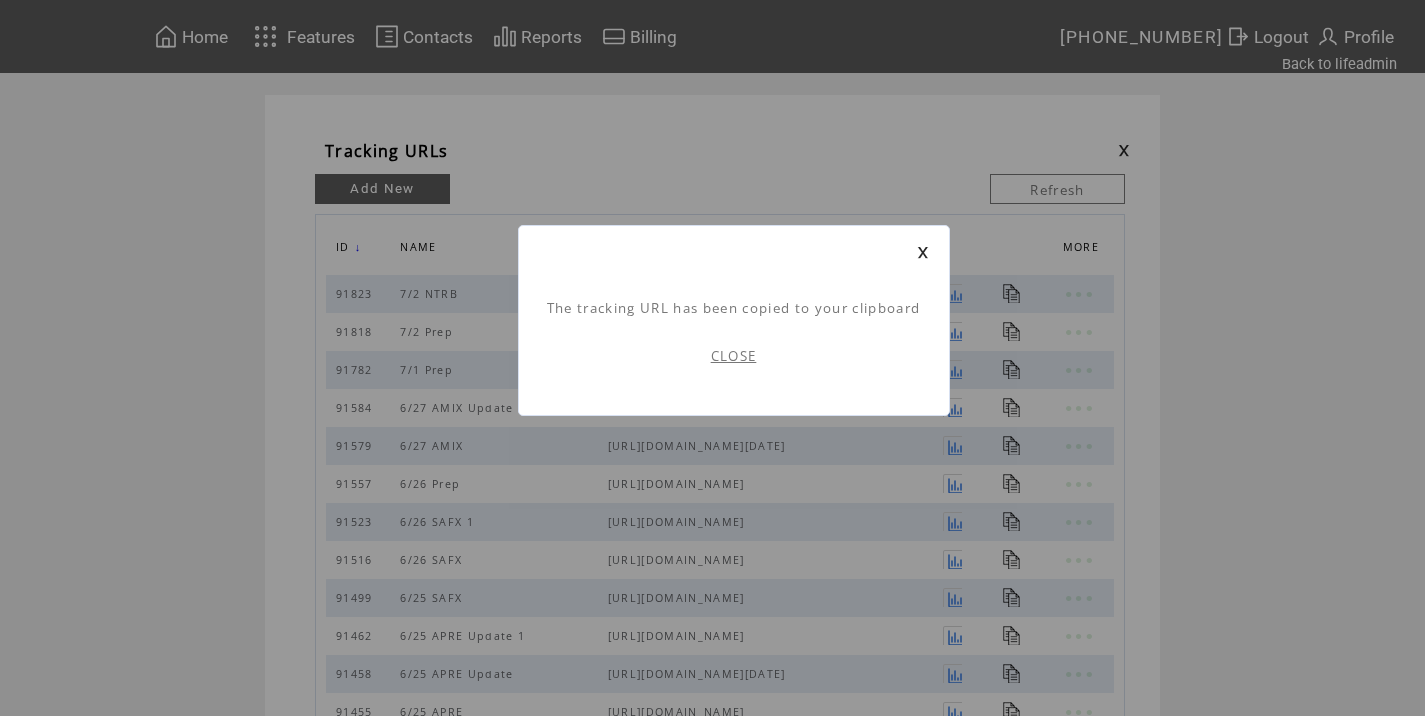 scroll, scrollTop: 1, scrollLeft: 0, axis: vertical 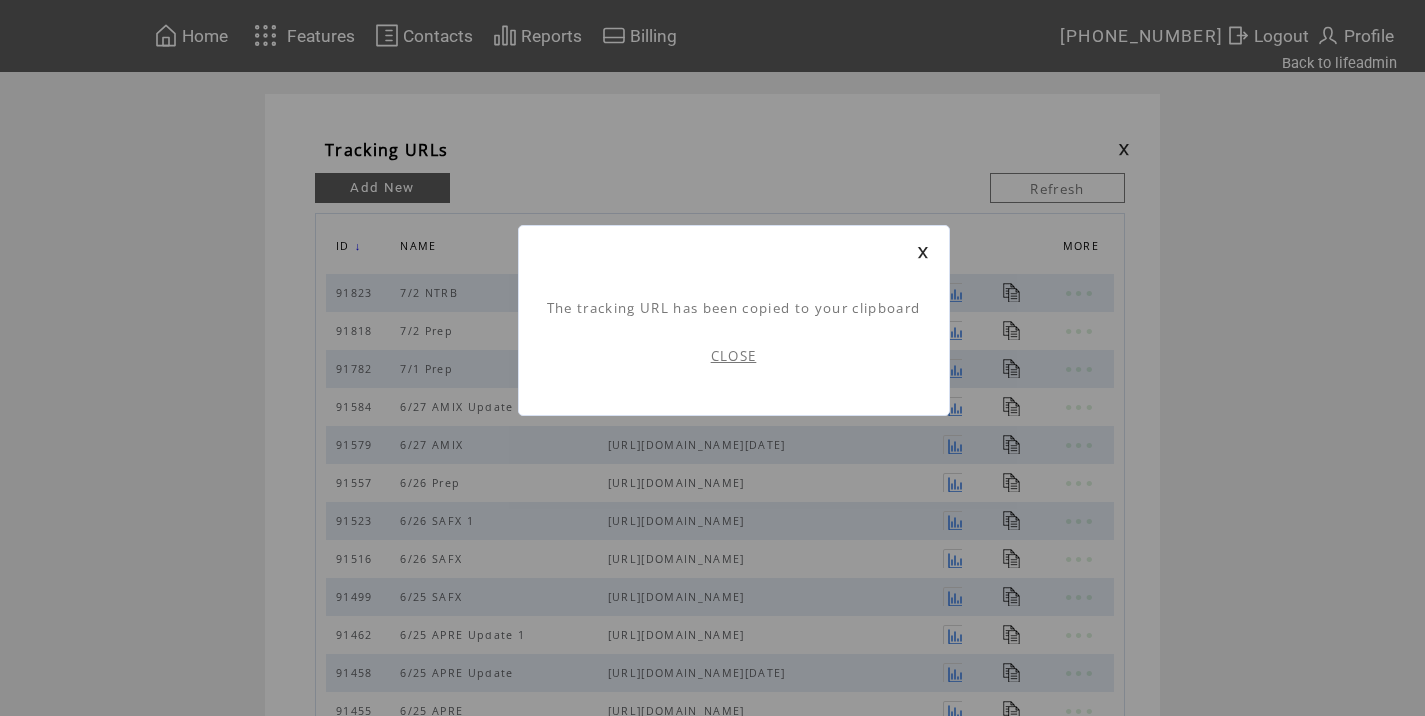 click on "CLOSE" at bounding box center (734, 356) 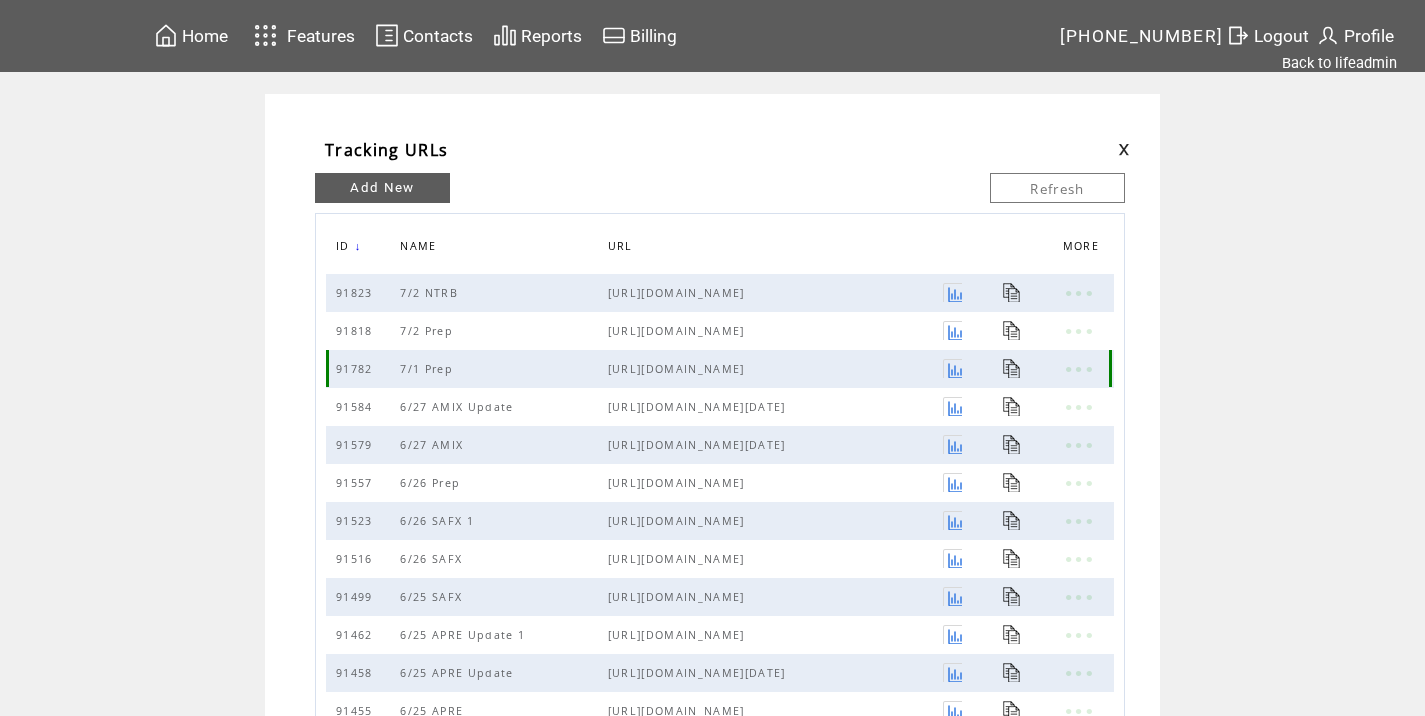 scroll, scrollTop: 0, scrollLeft: 0, axis: both 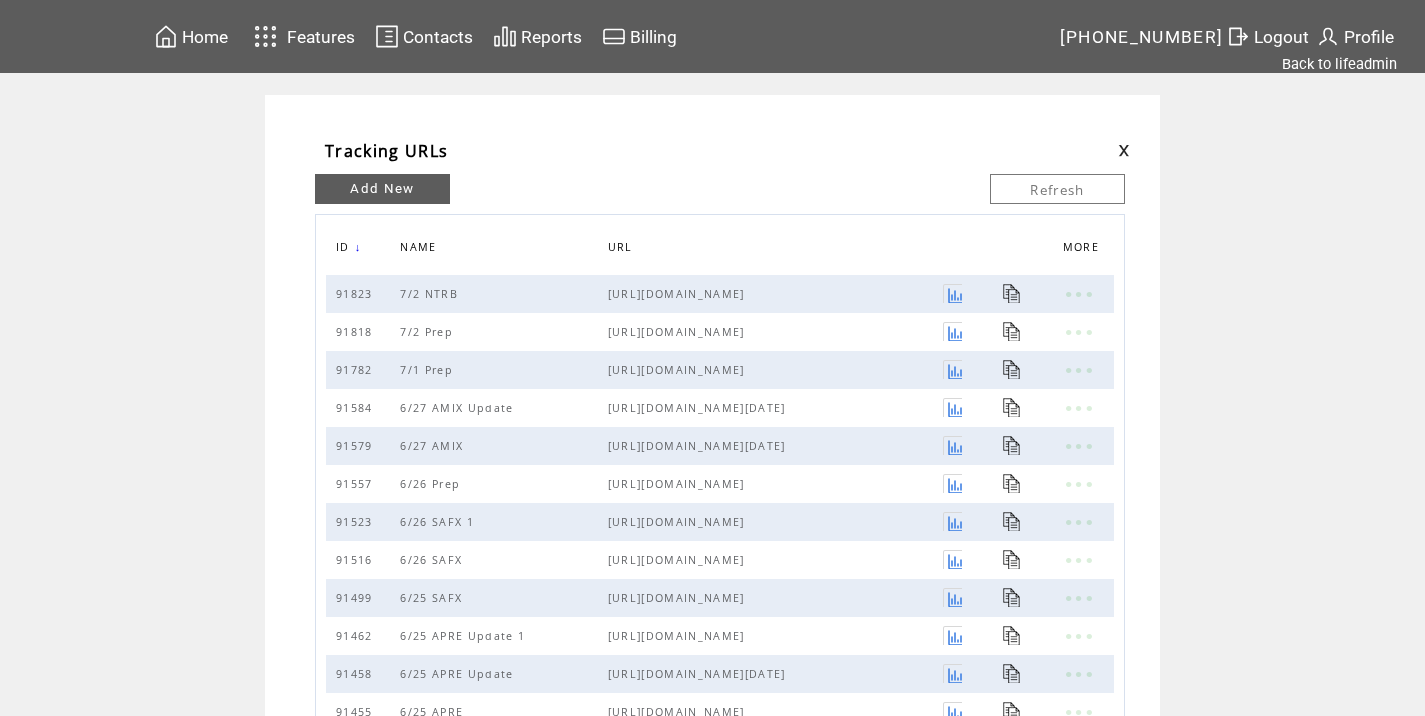click at bounding box center (1124, 150) 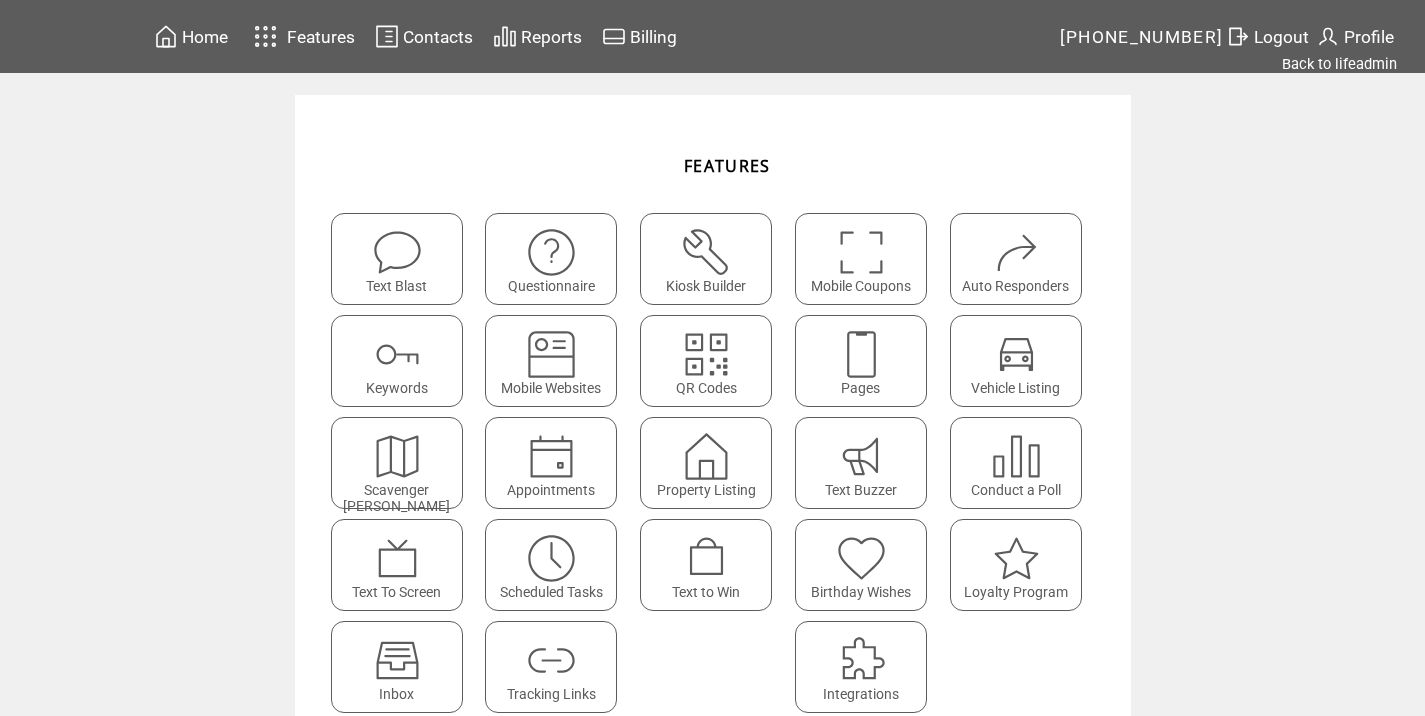 scroll, scrollTop: 0, scrollLeft: 0, axis: both 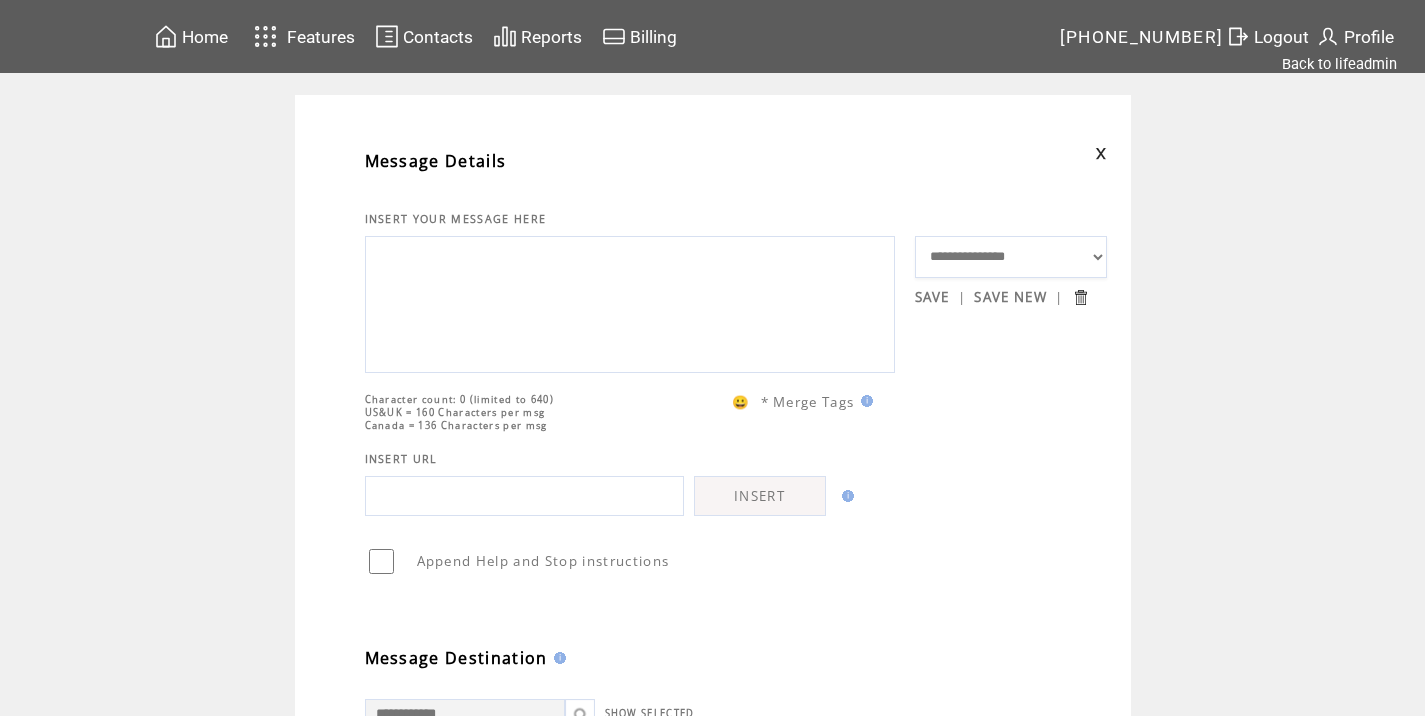 click at bounding box center (630, 302) 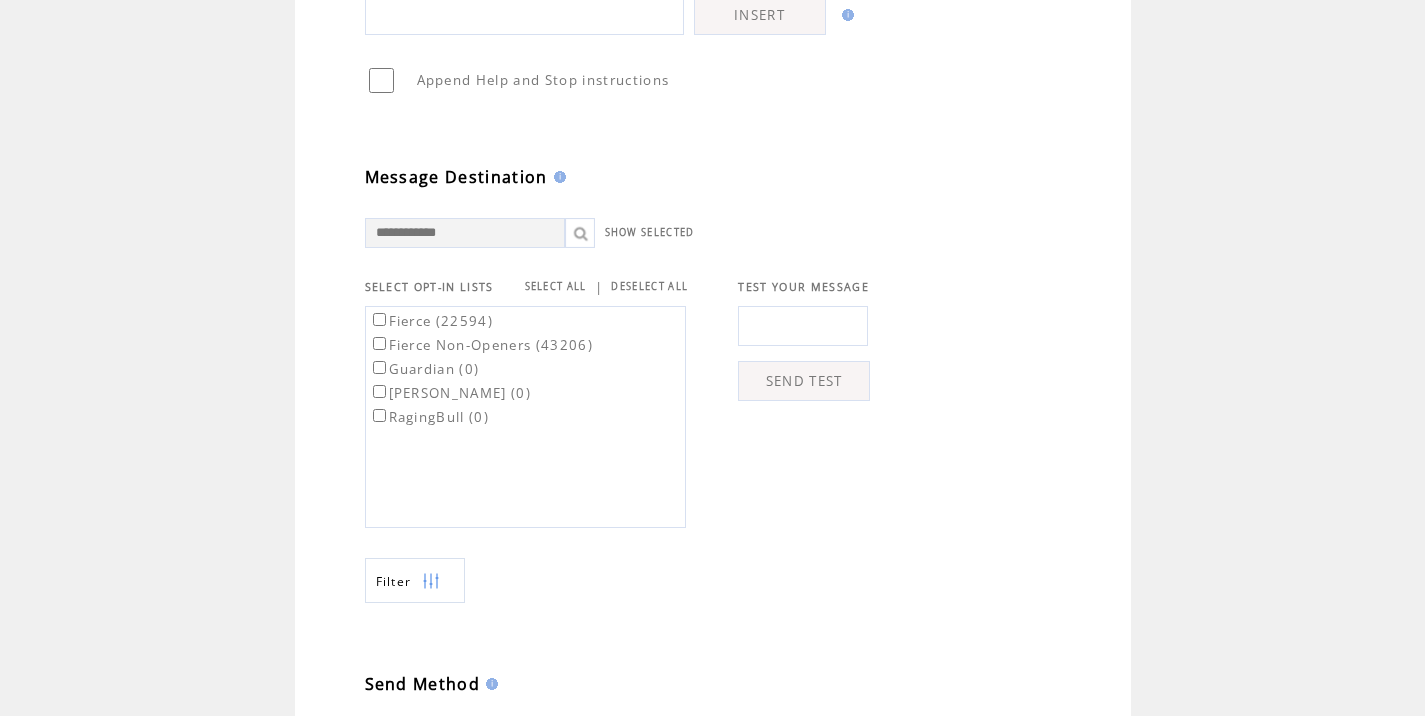 scroll, scrollTop: 525, scrollLeft: 0, axis: vertical 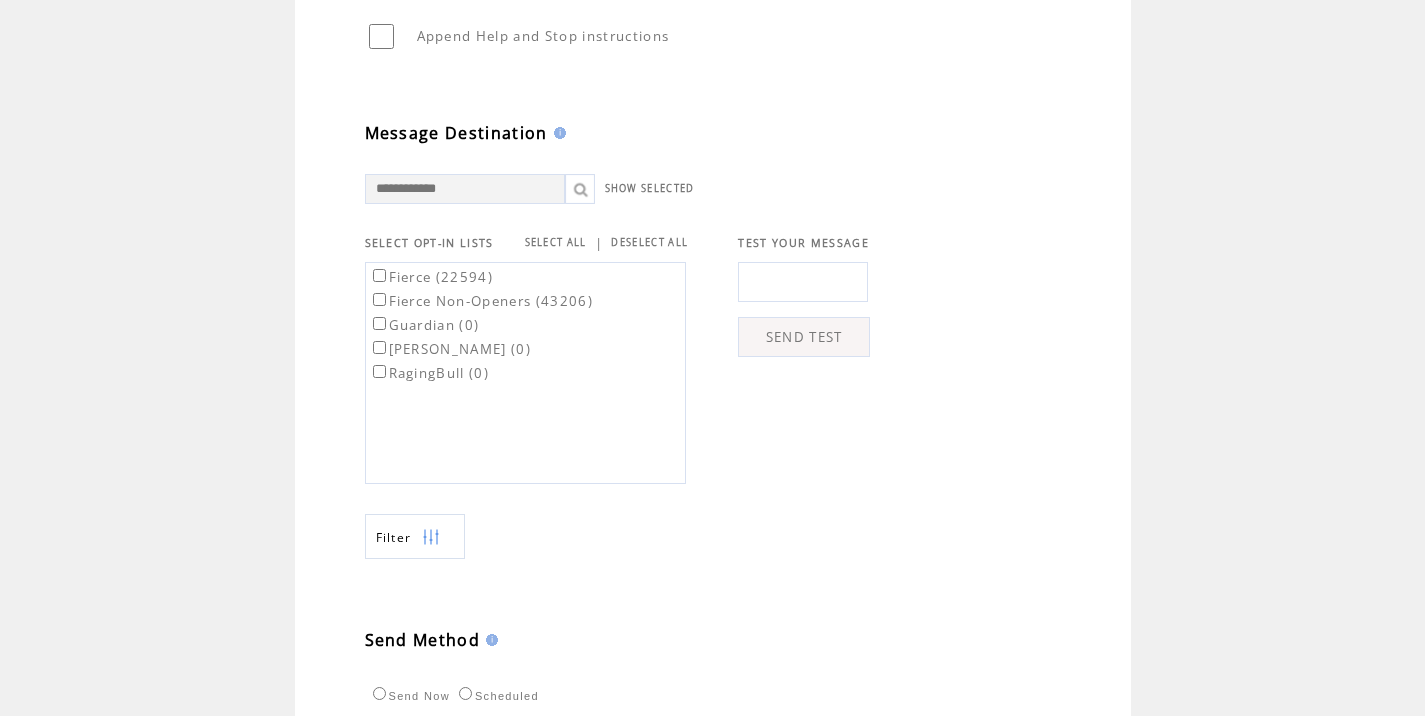 type on "**********" 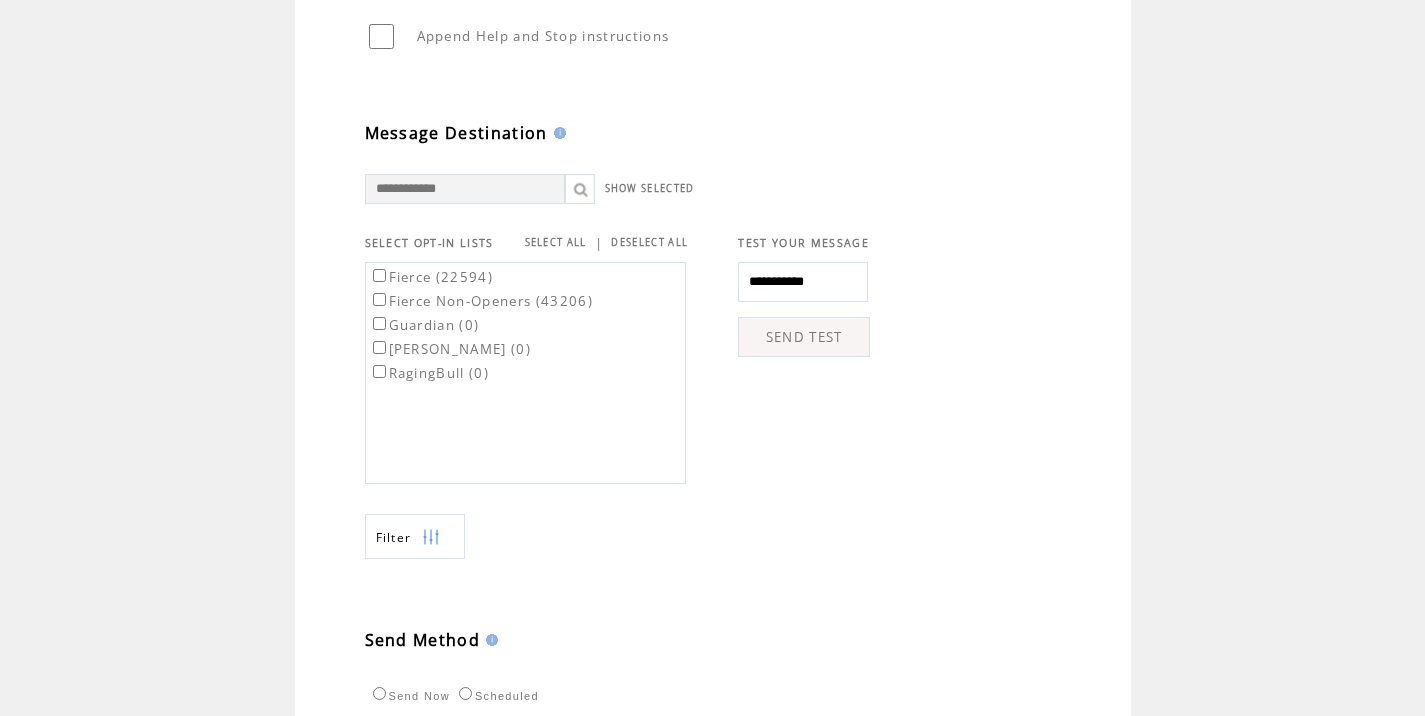 click on "SEND TEST" at bounding box center [804, 337] 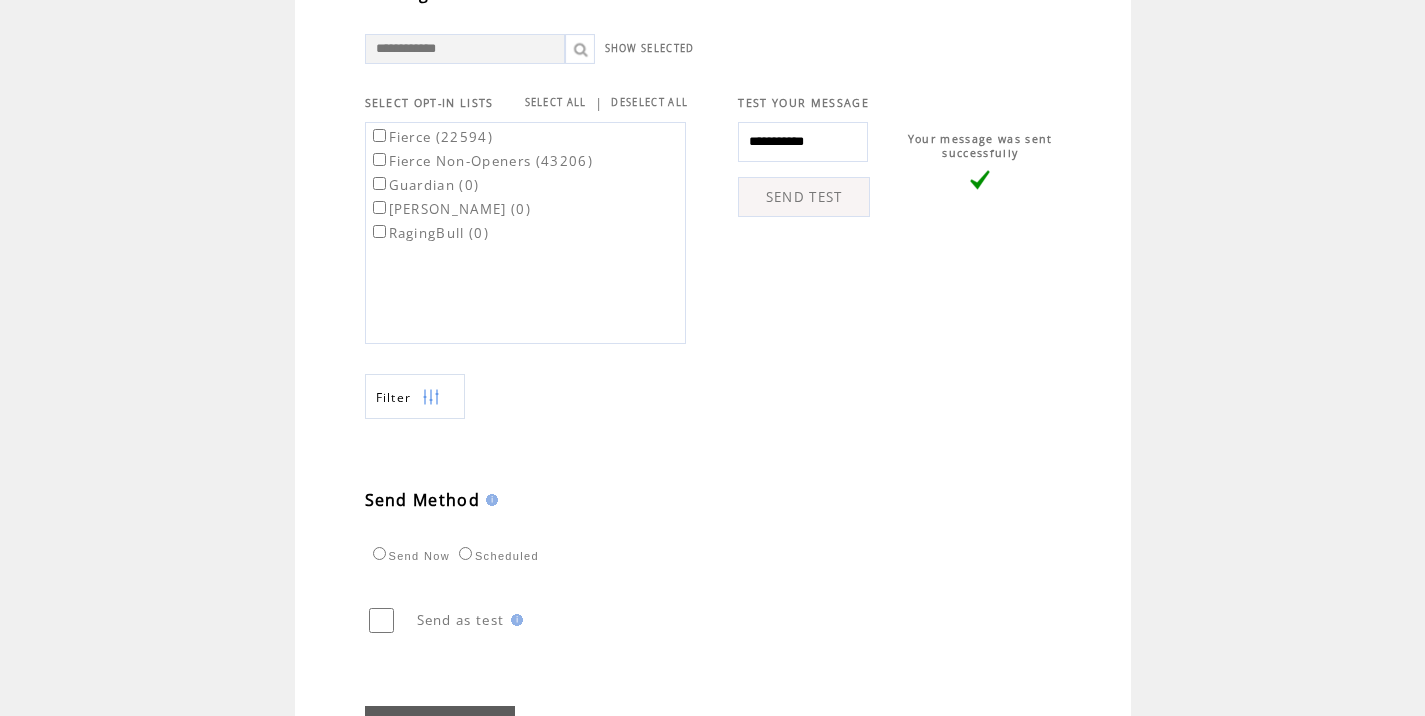 scroll, scrollTop: 707, scrollLeft: 0, axis: vertical 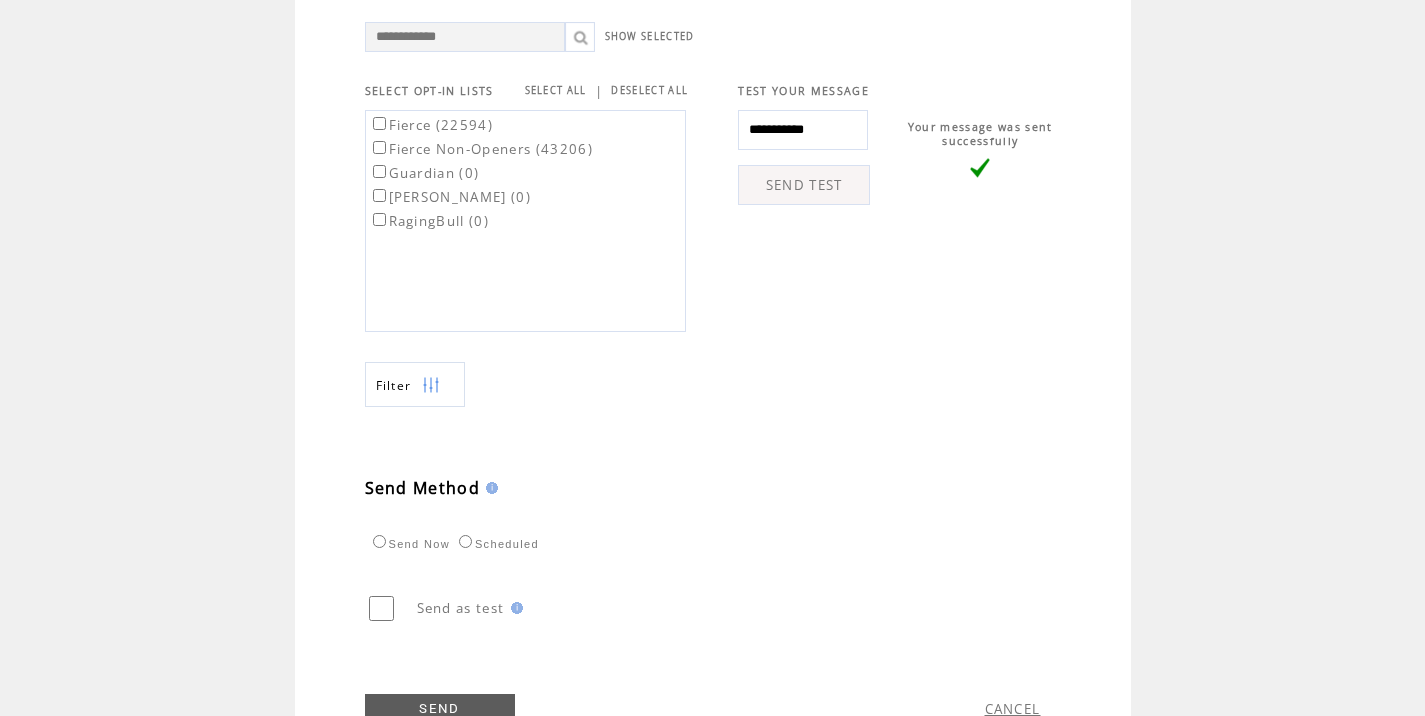 click on "Fierce (22594)" at bounding box center (431, 125) 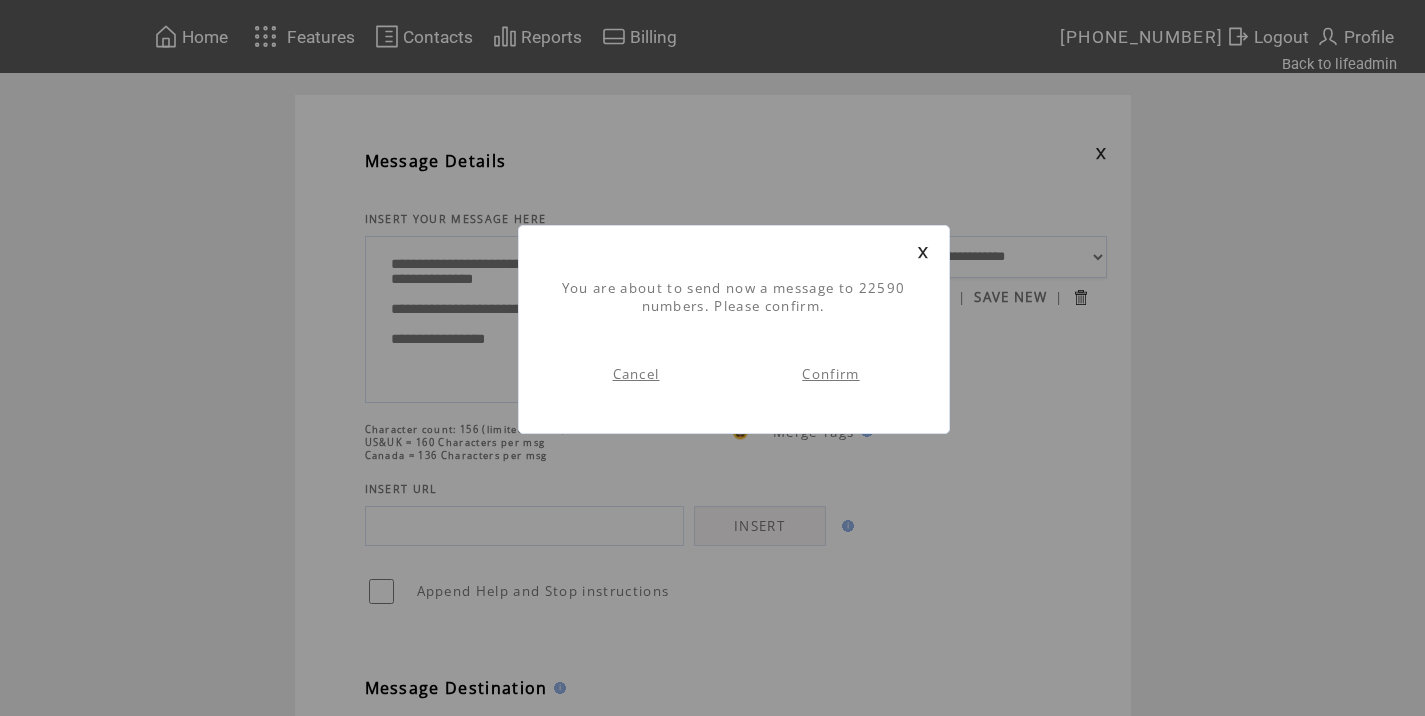 scroll, scrollTop: 1, scrollLeft: 0, axis: vertical 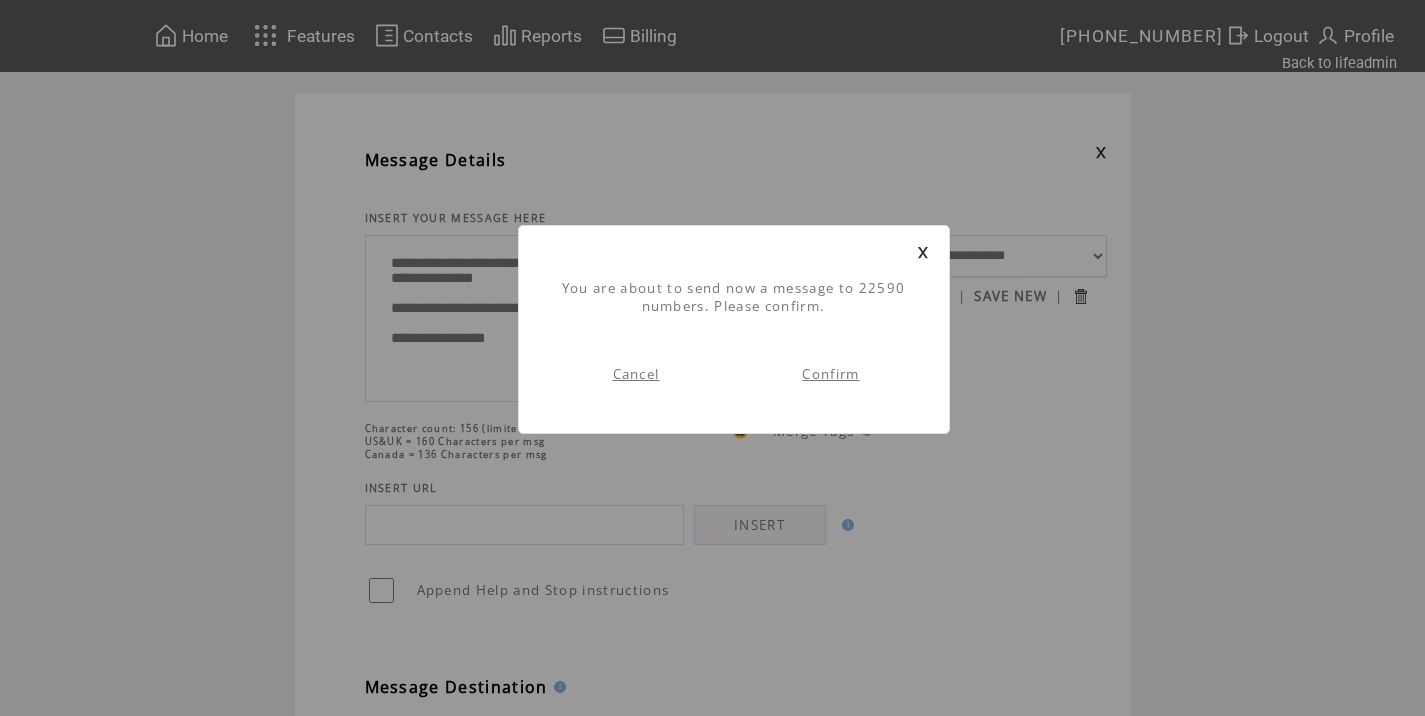 click on "Confirm" at bounding box center (830, 374) 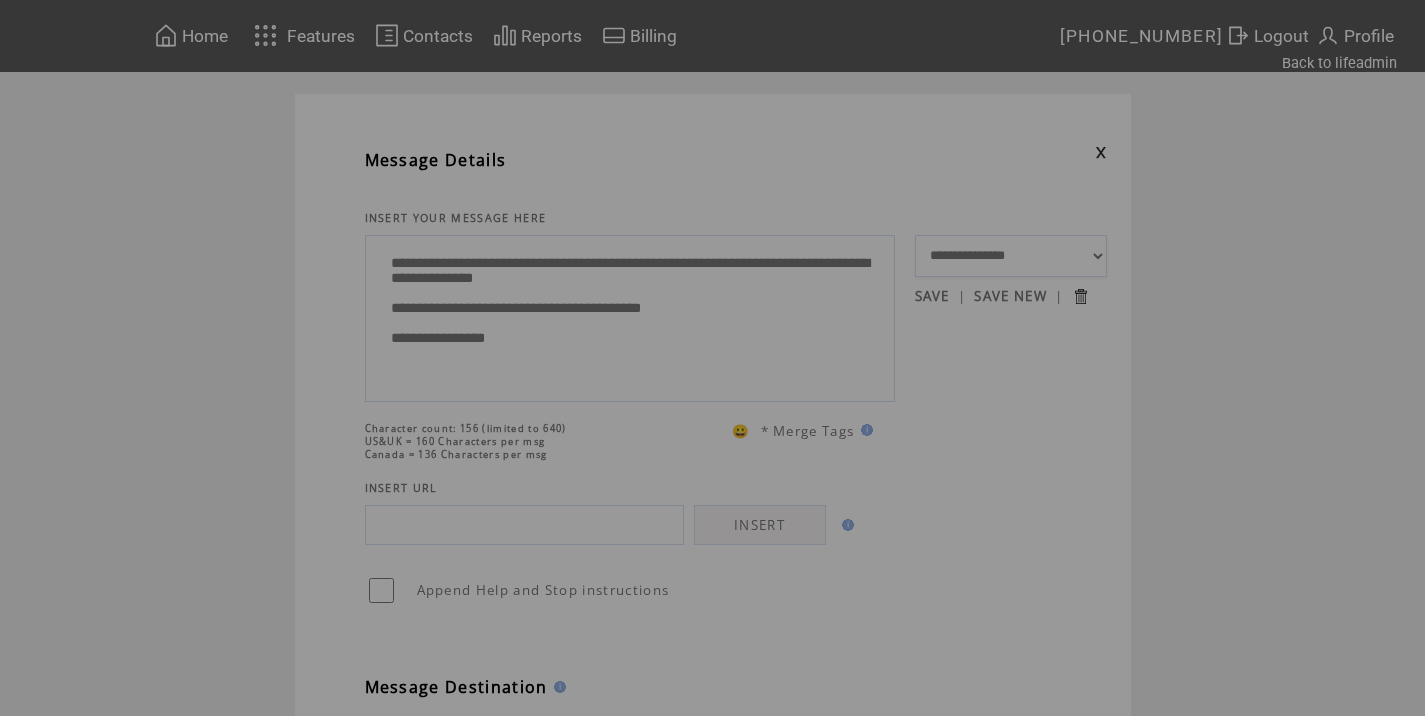 scroll, scrollTop: 0, scrollLeft: 0, axis: both 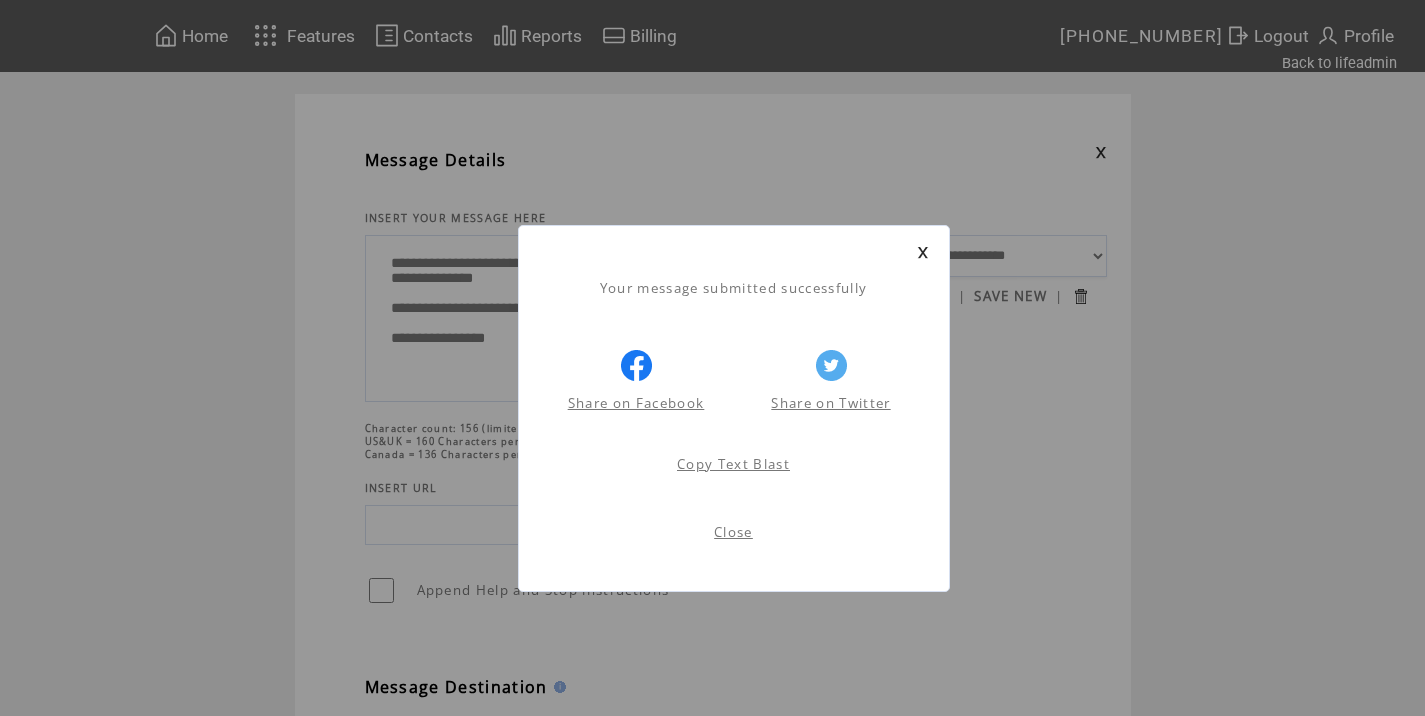 click on "Close" at bounding box center [733, 532] 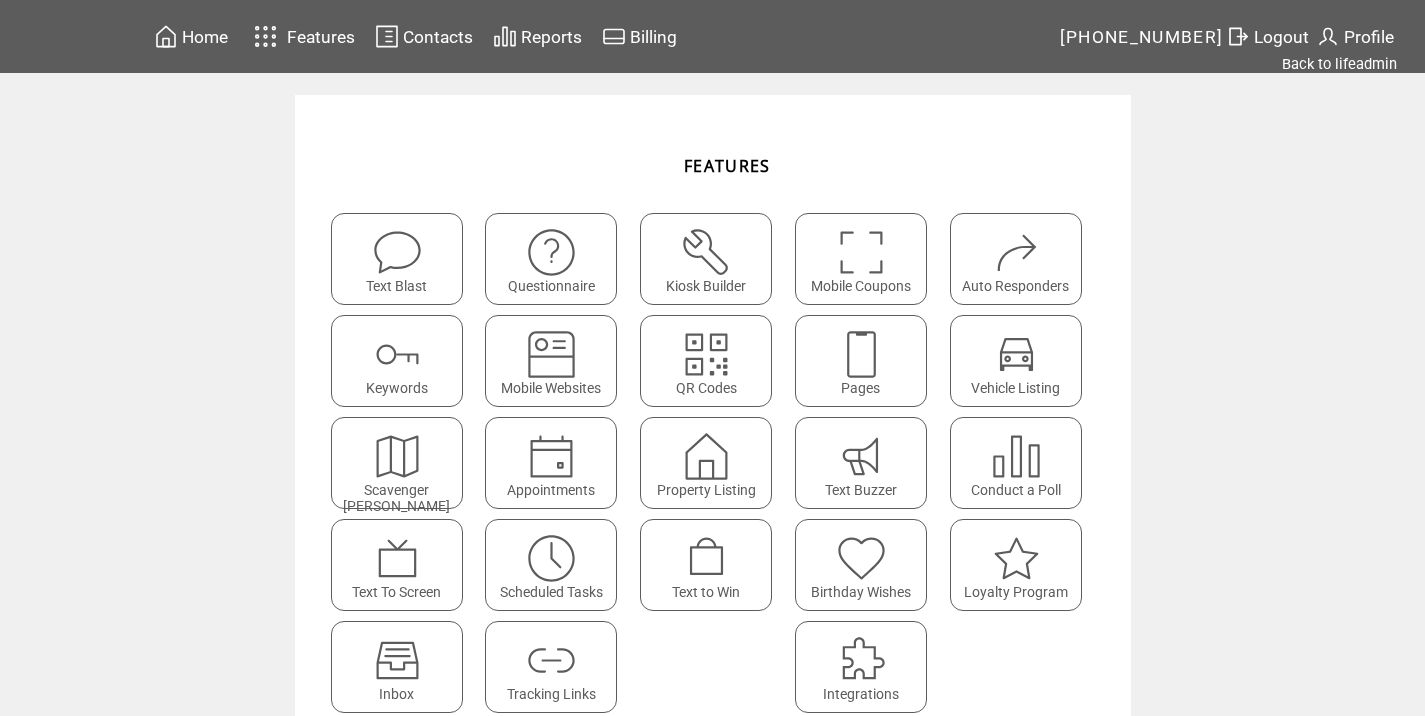scroll, scrollTop: 0, scrollLeft: 0, axis: both 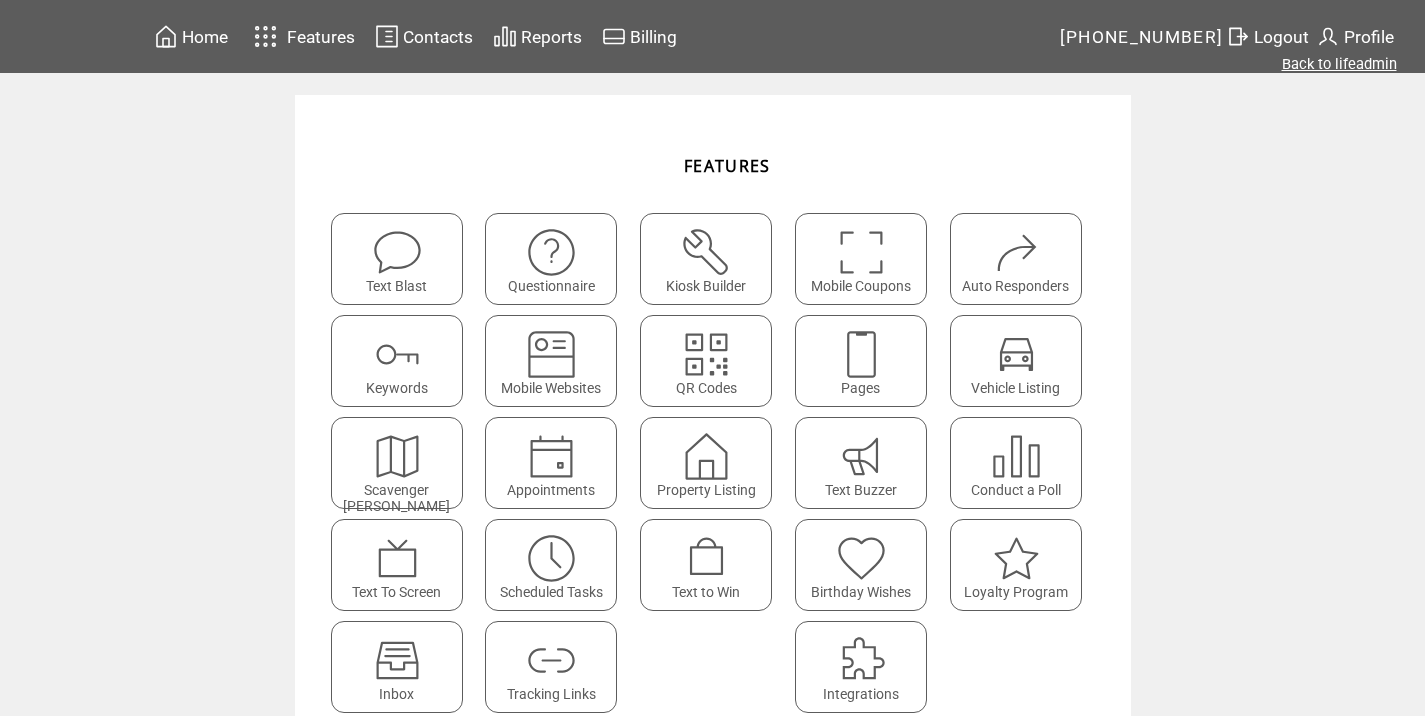 click on "Back to lifeadmin" at bounding box center [1339, 64] 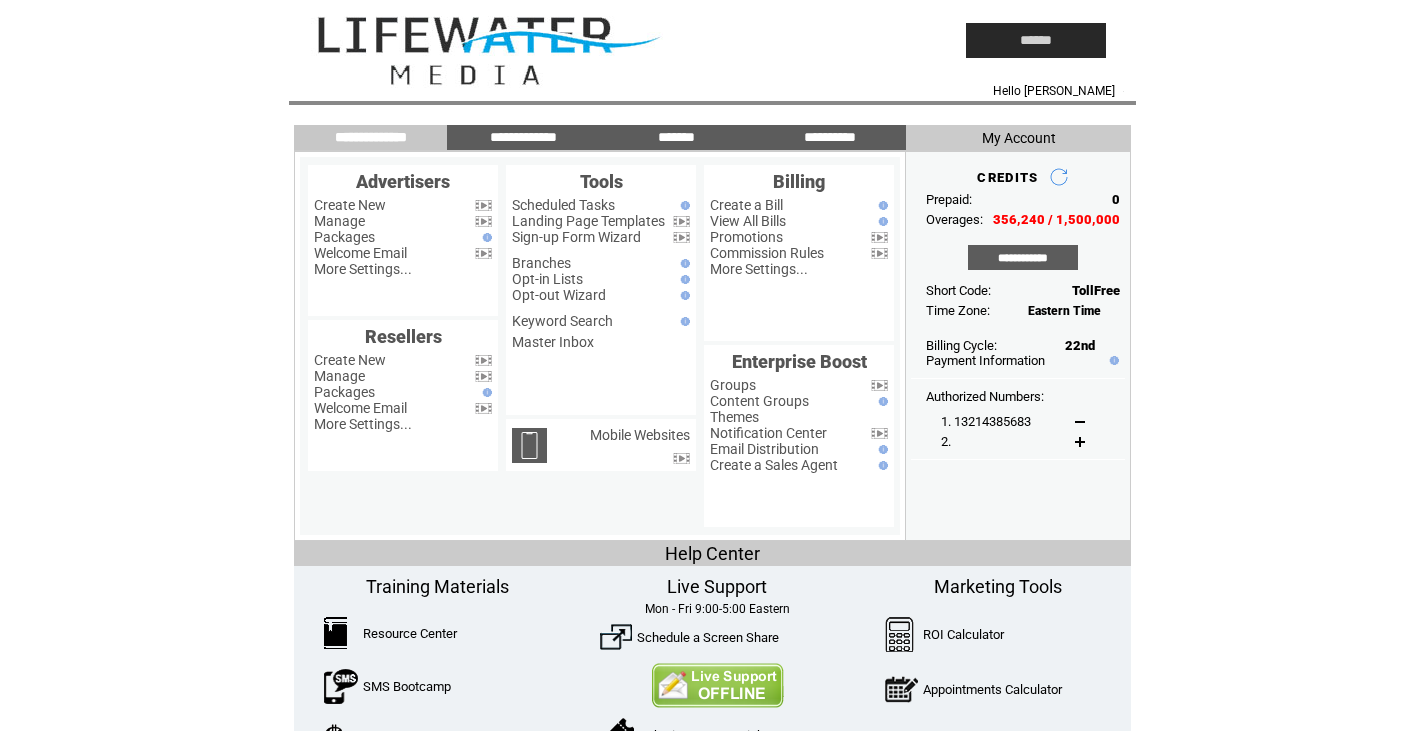 scroll, scrollTop: 0, scrollLeft: 0, axis: both 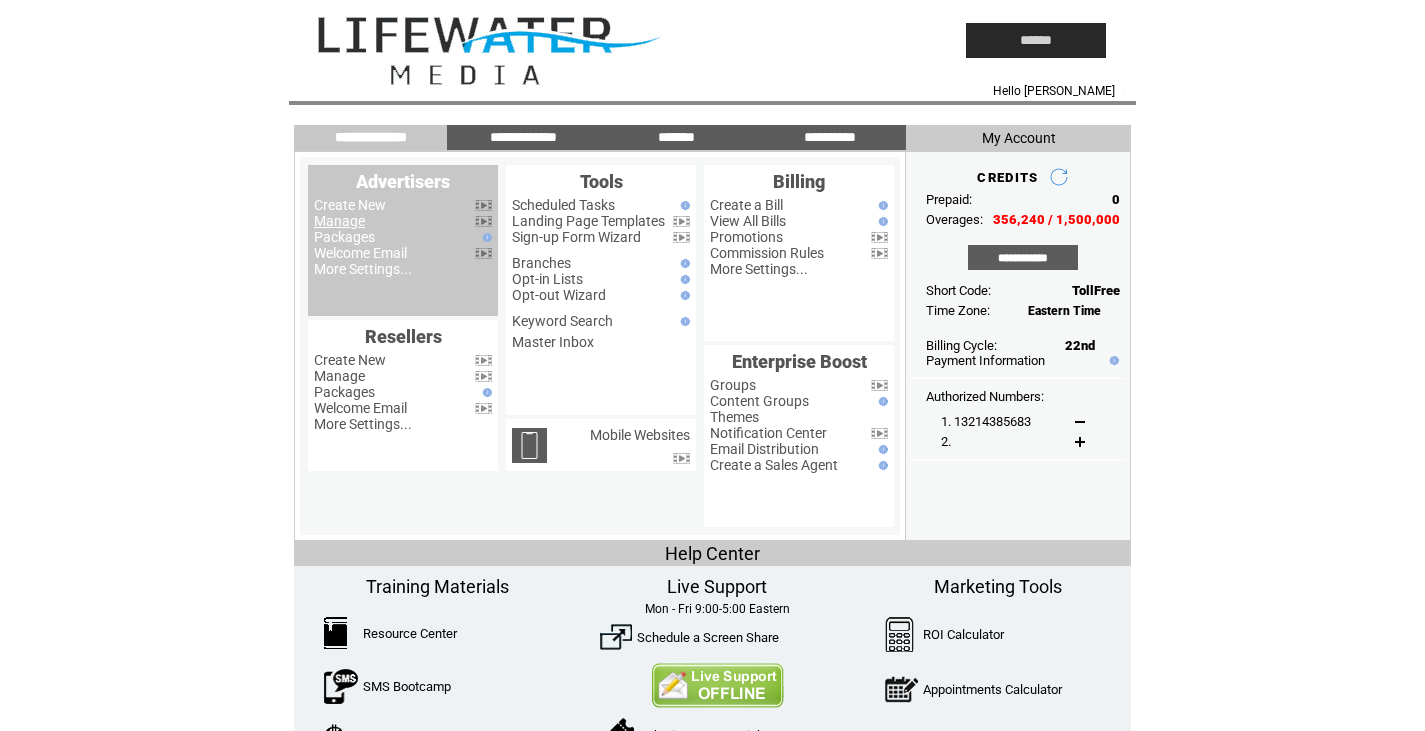 click on "Manage" at bounding box center [339, 221] 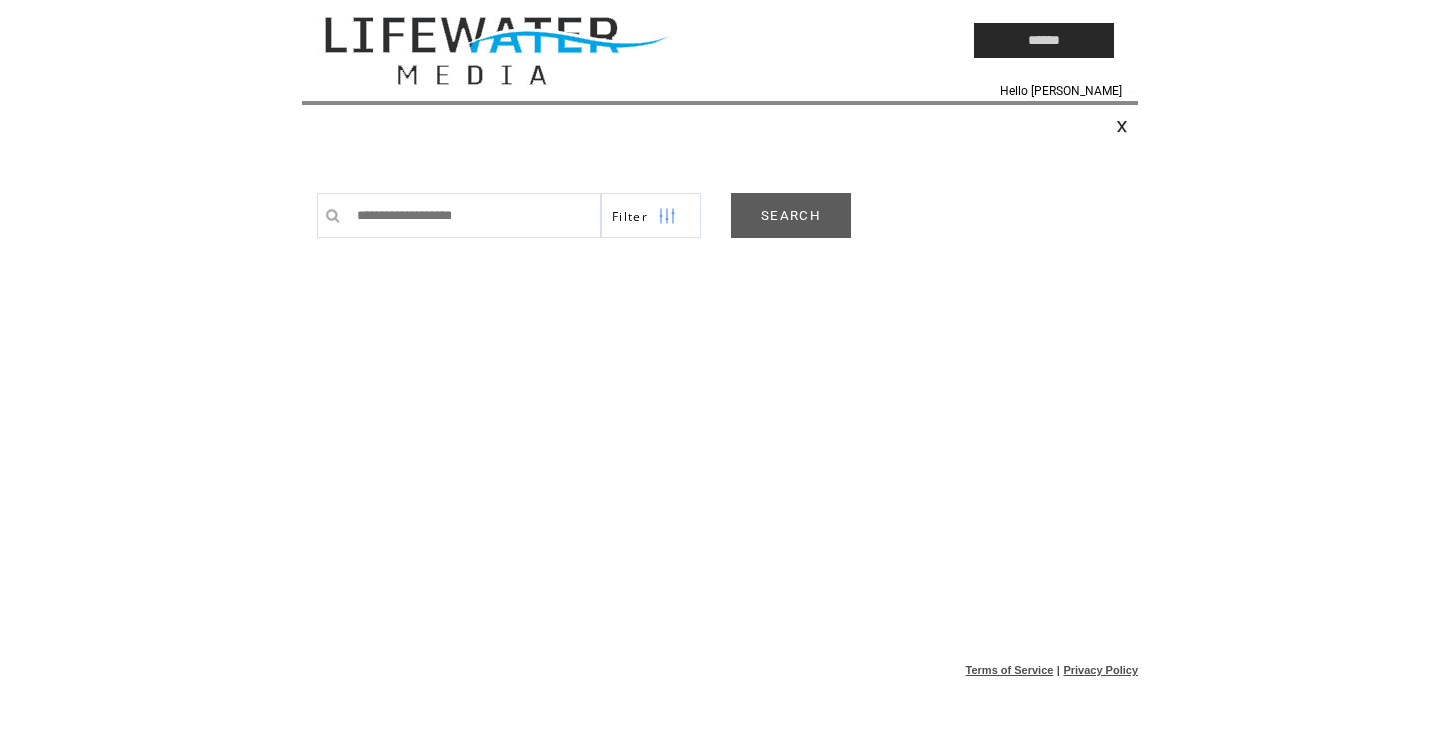 scroll, scrollTop: 0, scrollLeft: 0, axis: both 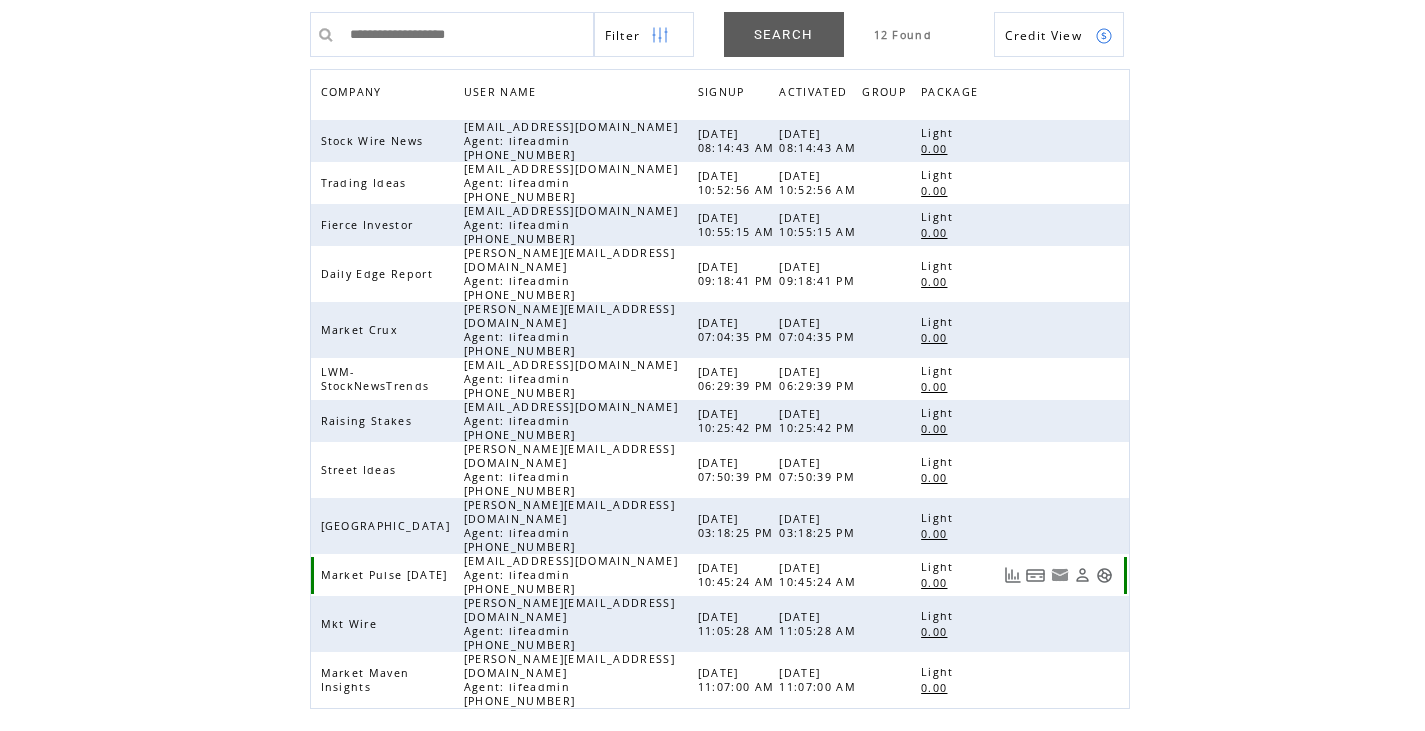 click at bounding box center (1104, 575) 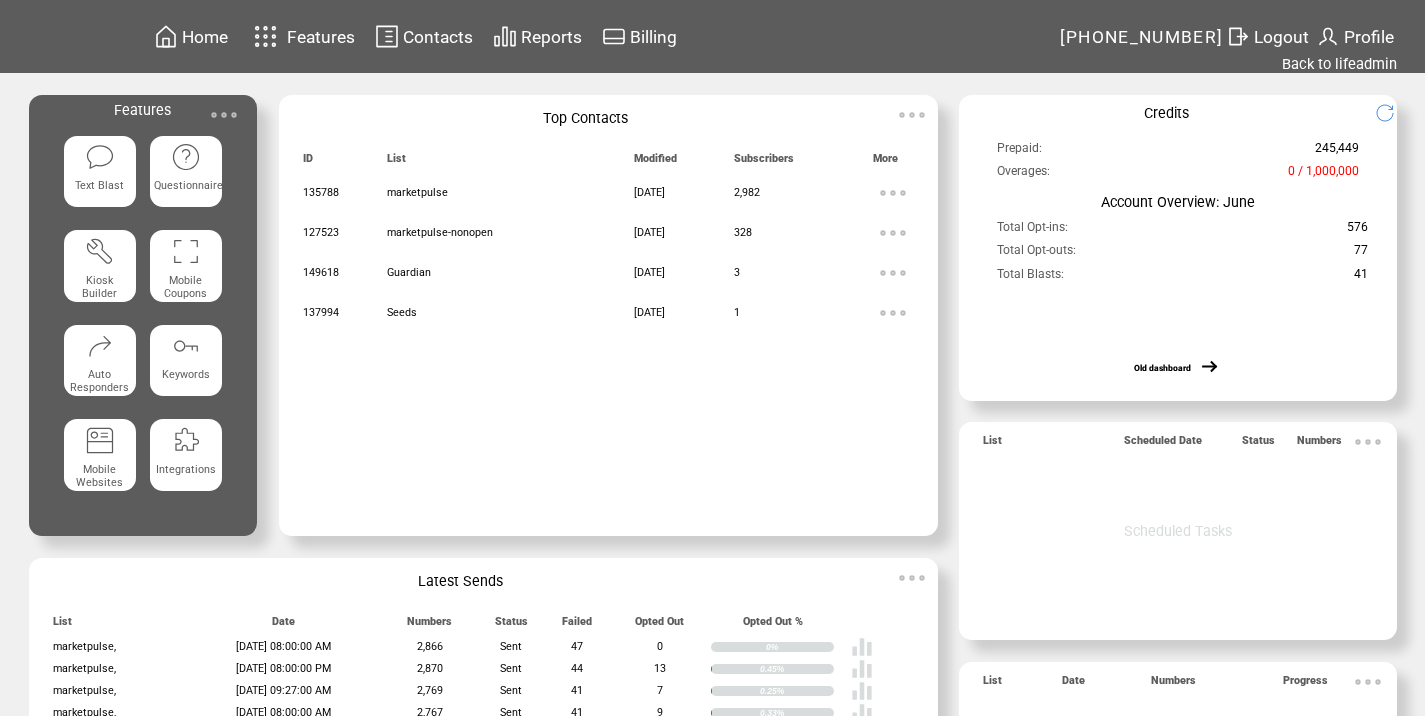 scroll, scrollTop: 0, scrollLeft: 0, axis: both 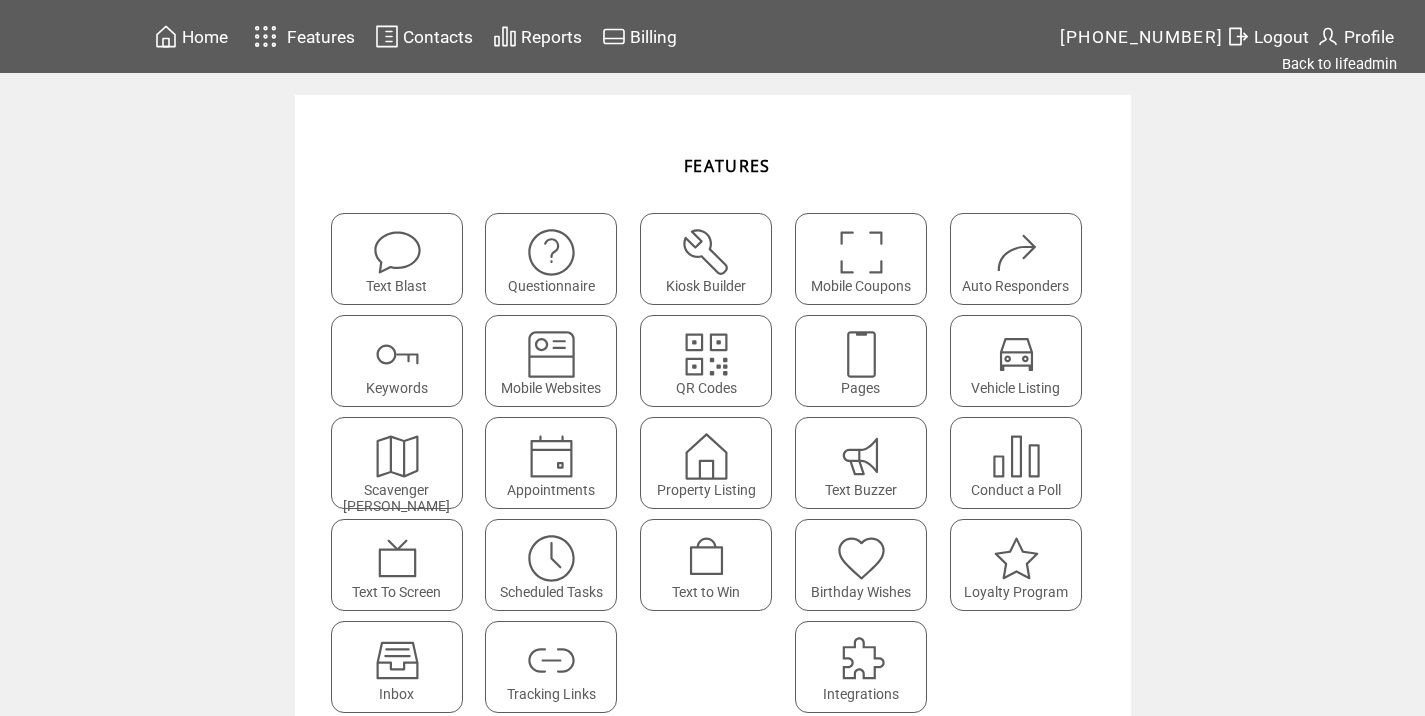 click at bounding box center (551, 653) 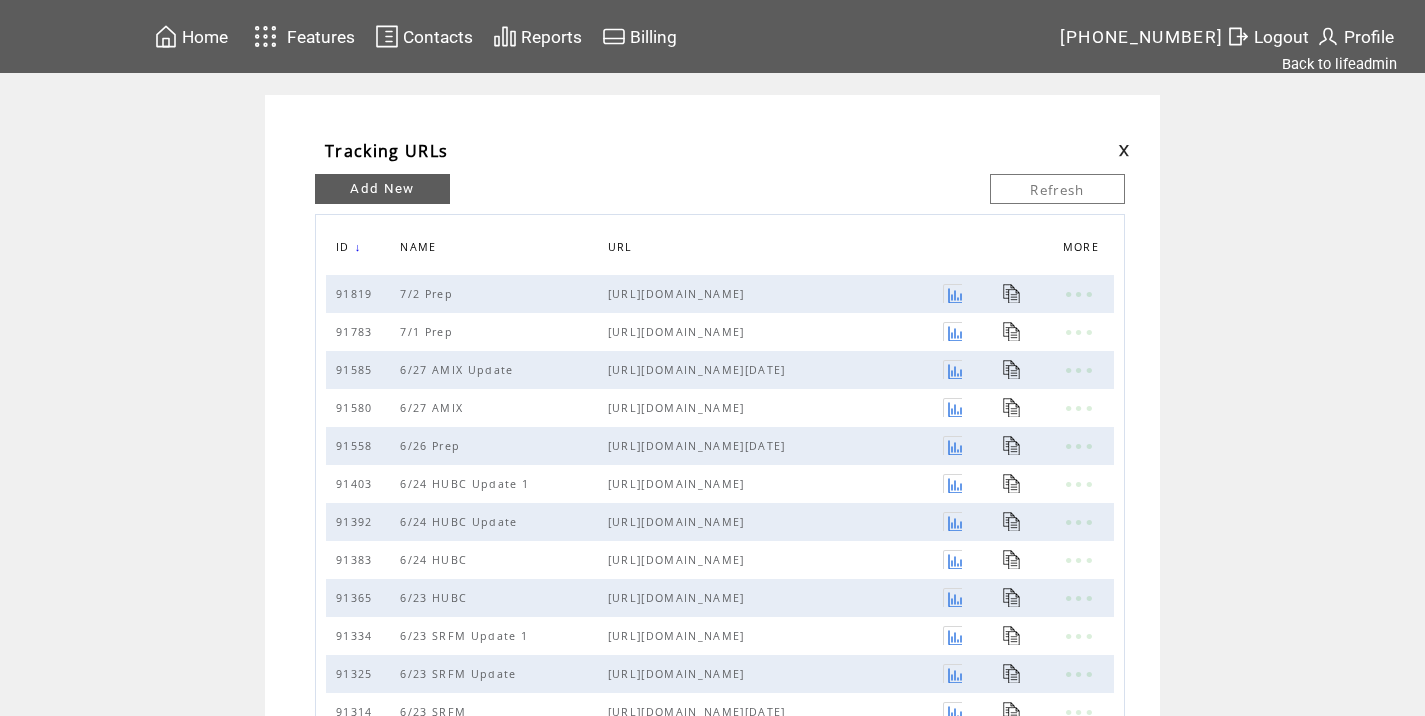 scroll, scrollTop: 0, scrollLeft: 0, axis: both 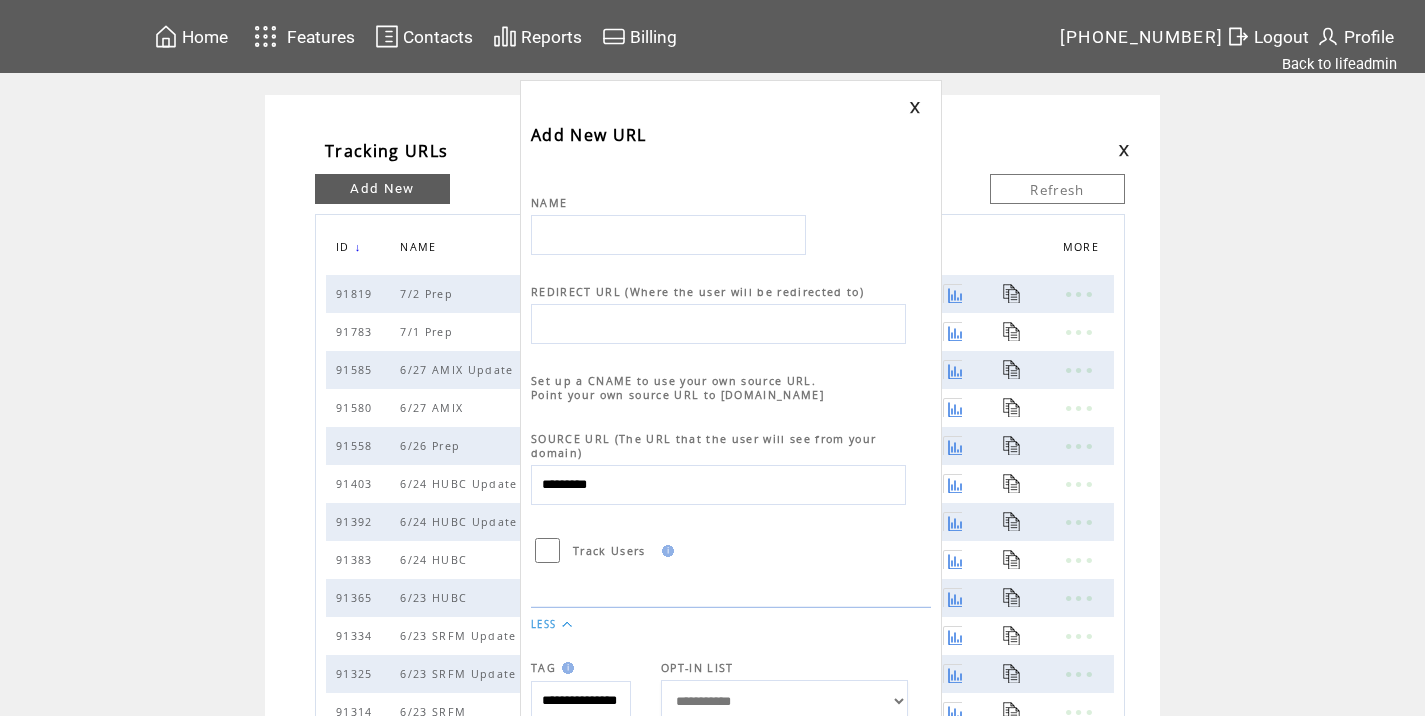 click at bounding box center (668, 235) 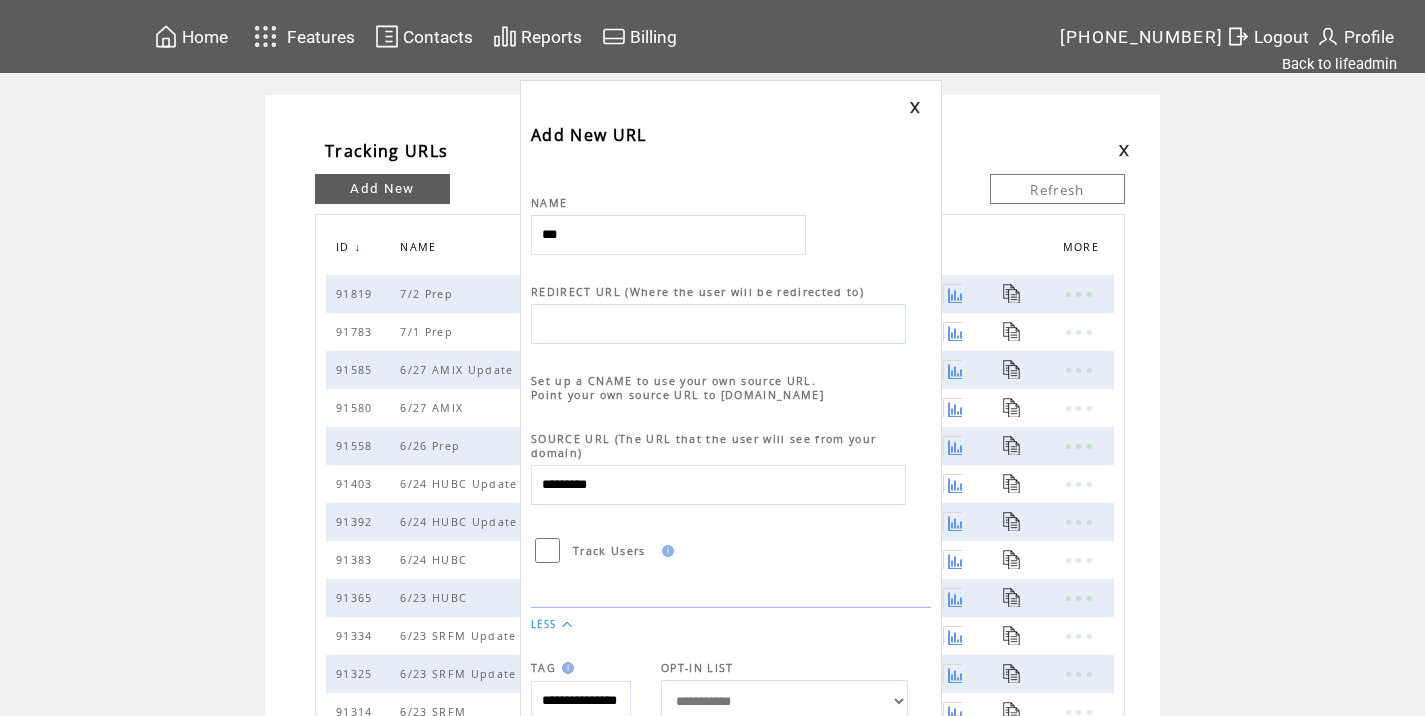 type on "********" 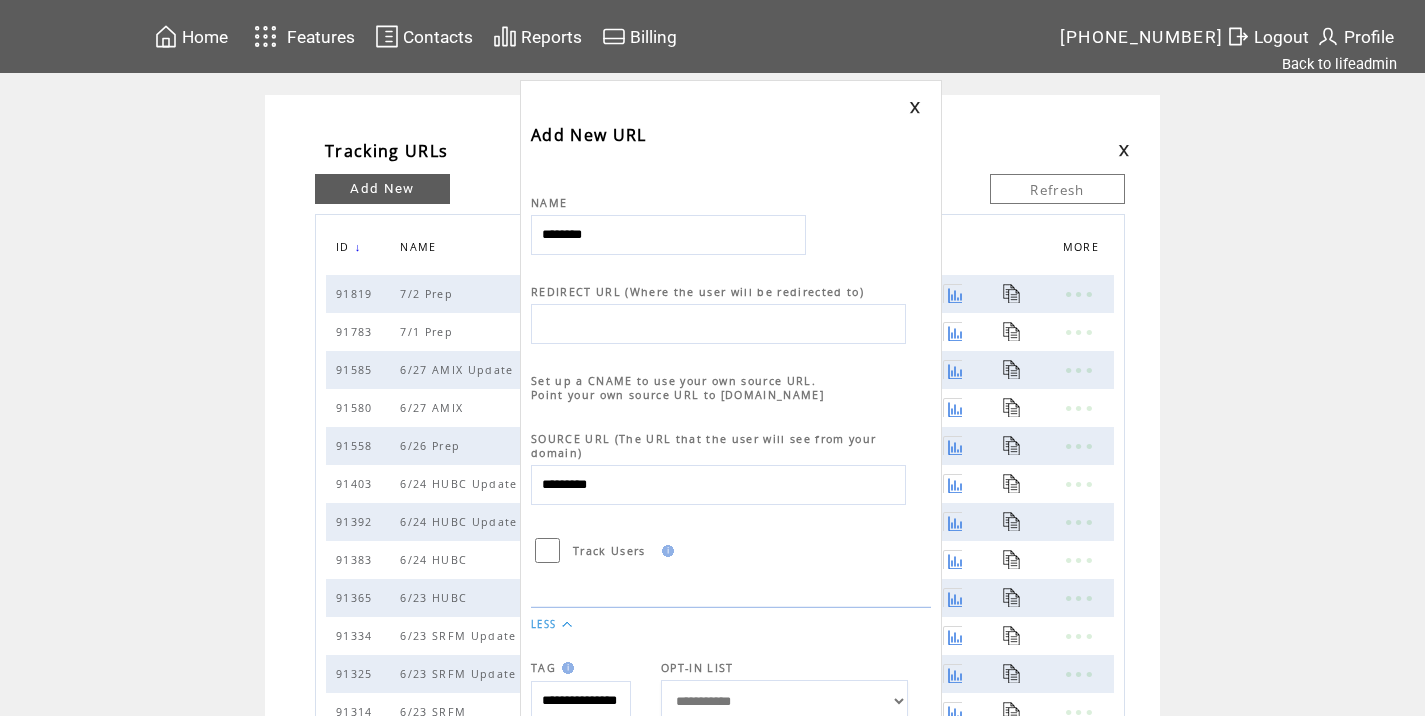 click at bounding box center [718, 324] 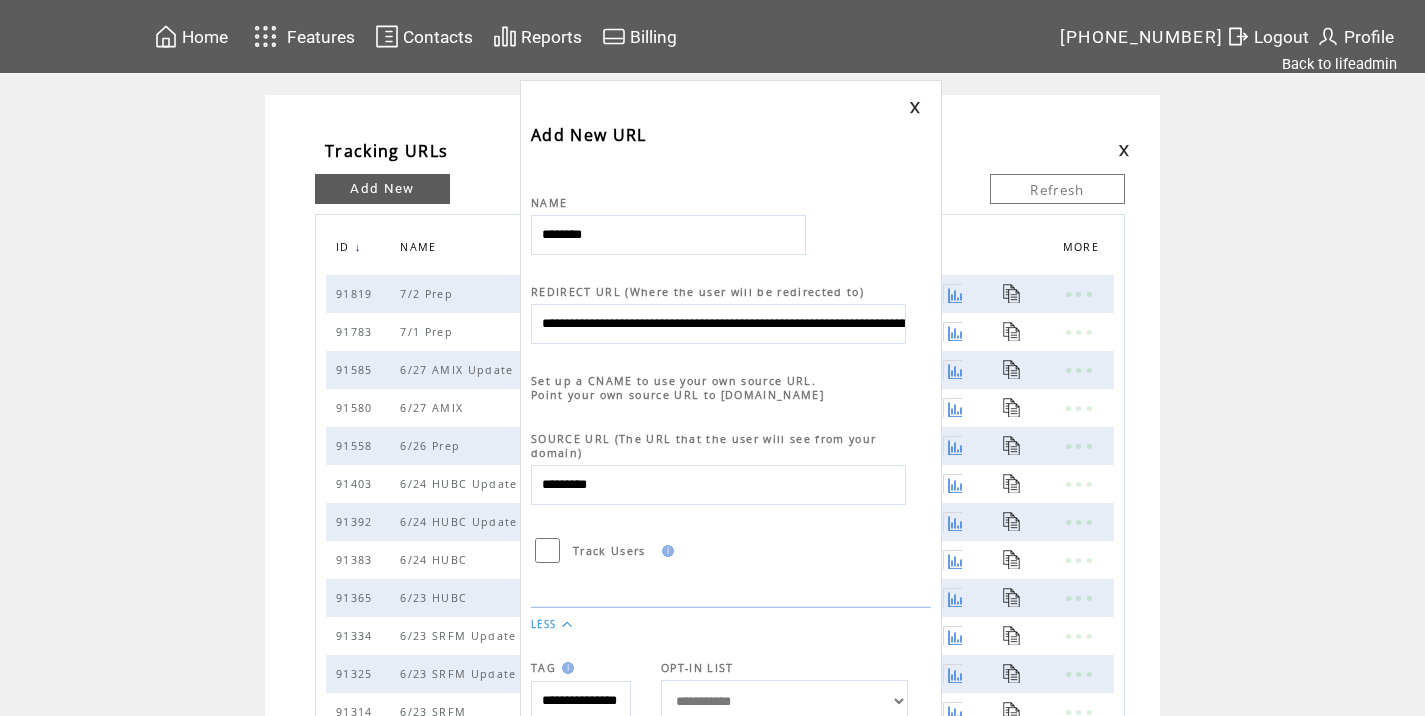 scroll, scrollTop: 0, scrollLeft: 912, axis: horizontal 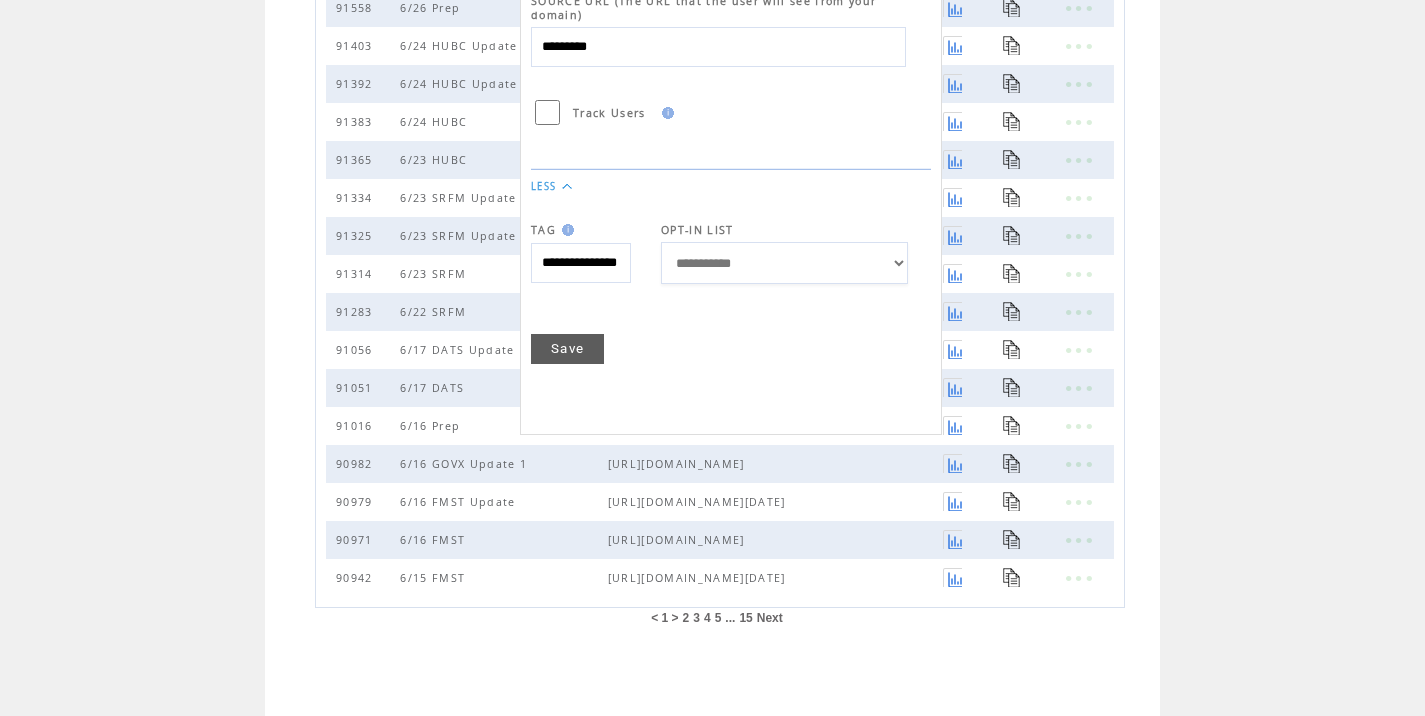 type on "**********" 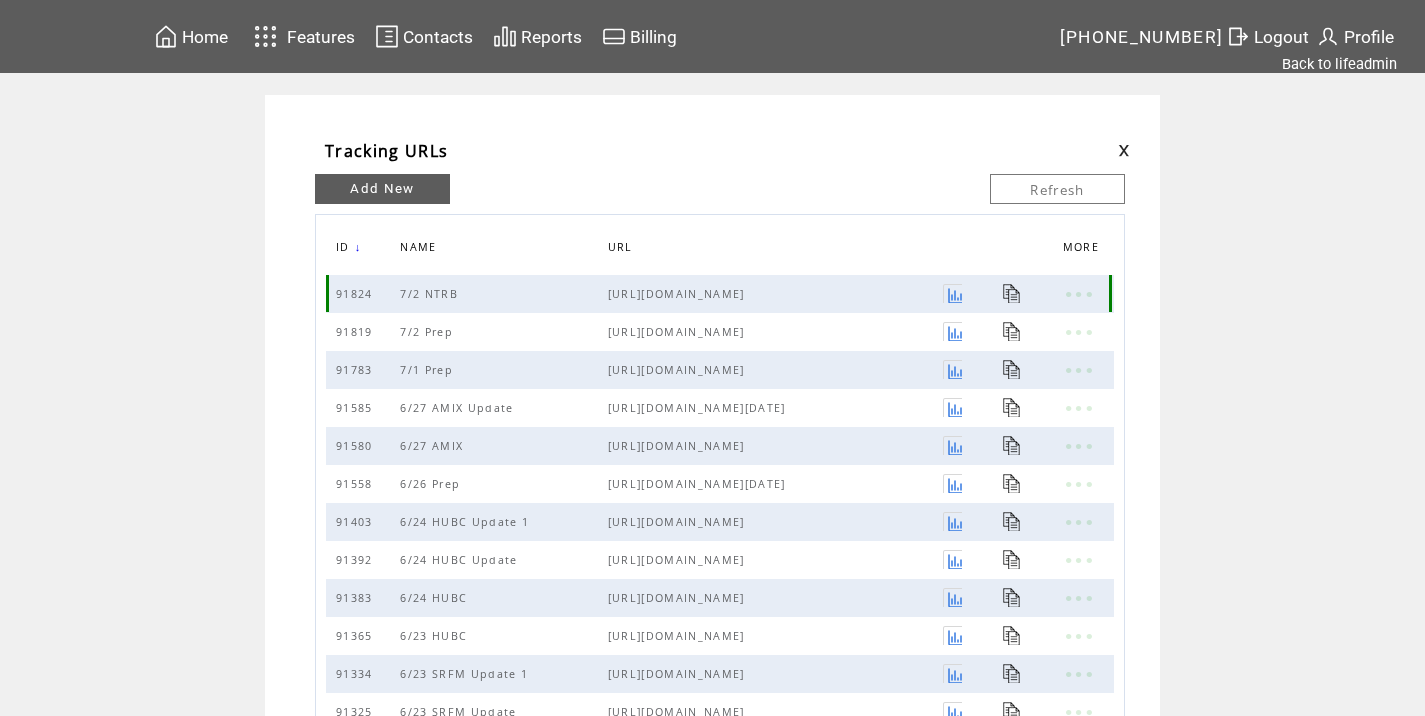 click at bounding box center [1033, 294] 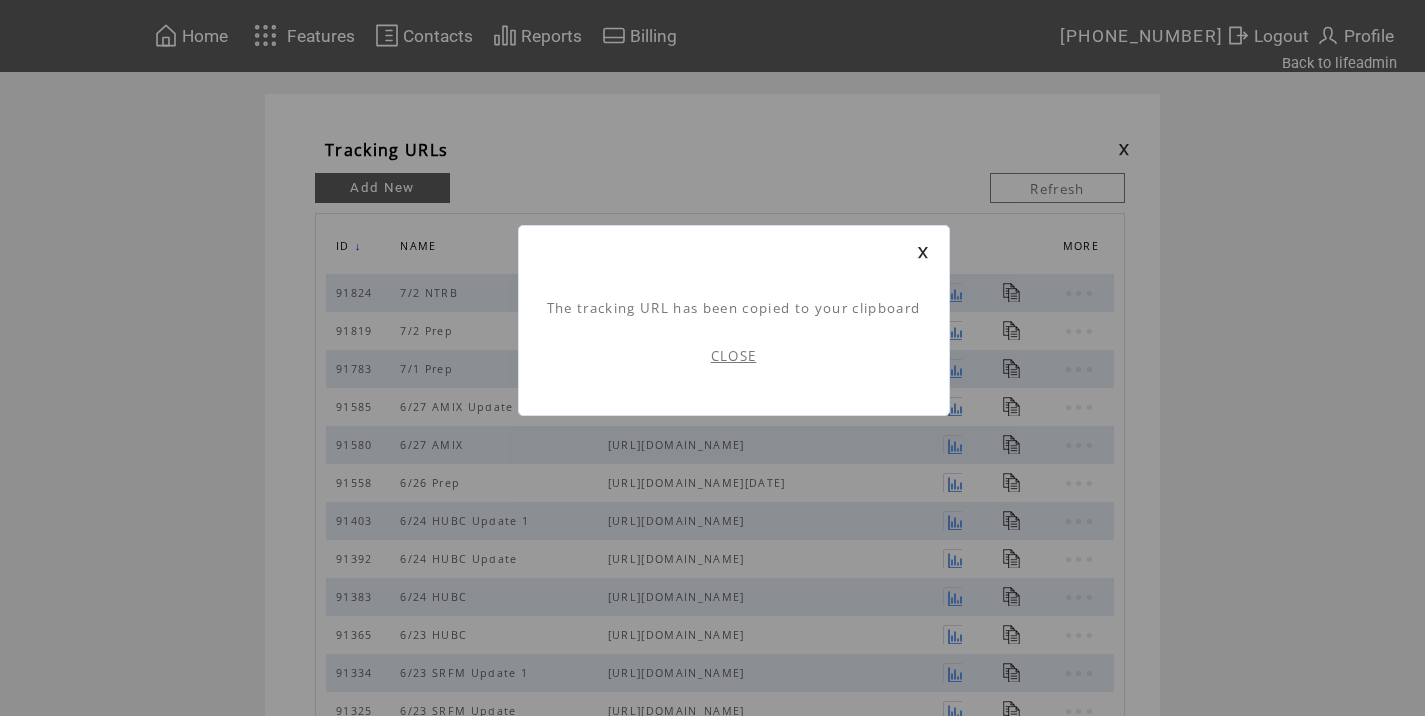 click on "CLOSE" at bounding box center [734, 356] 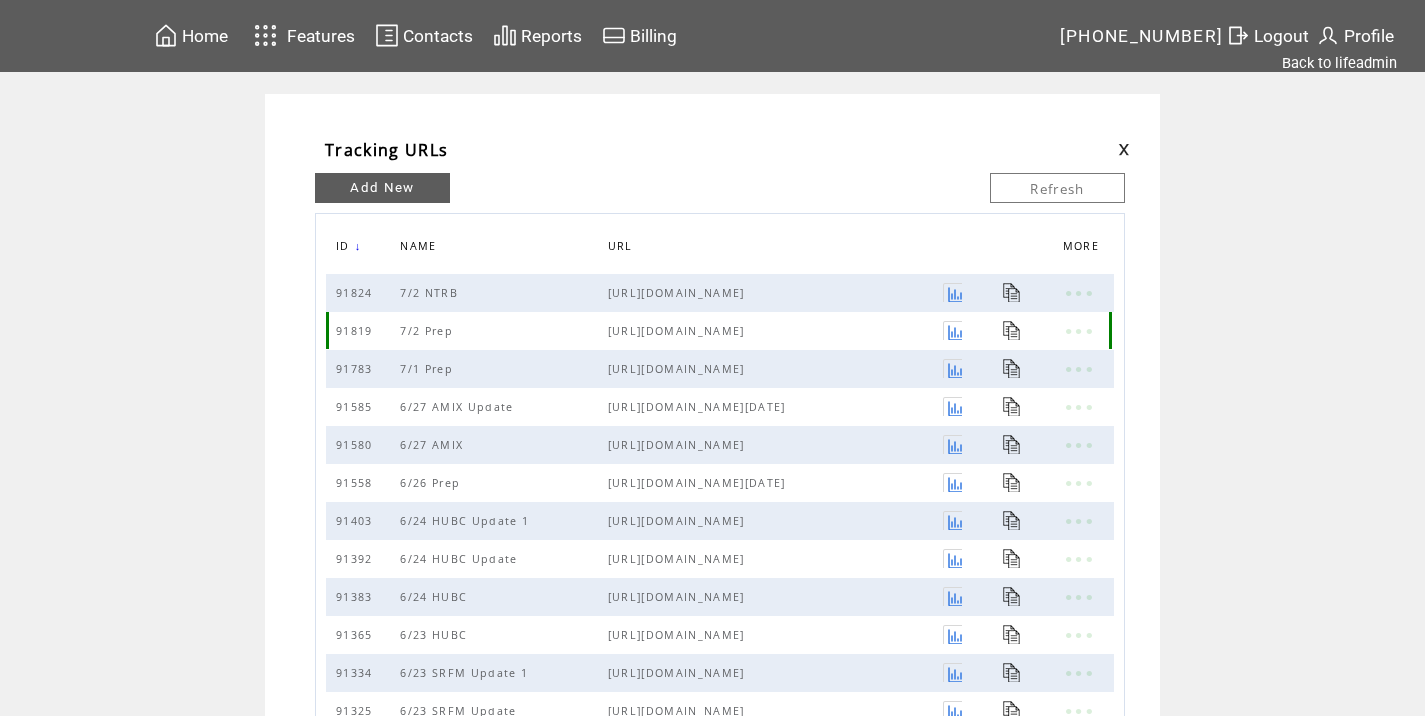 scroll, scrollTop: 0, scrollLeft: 0, axis: both 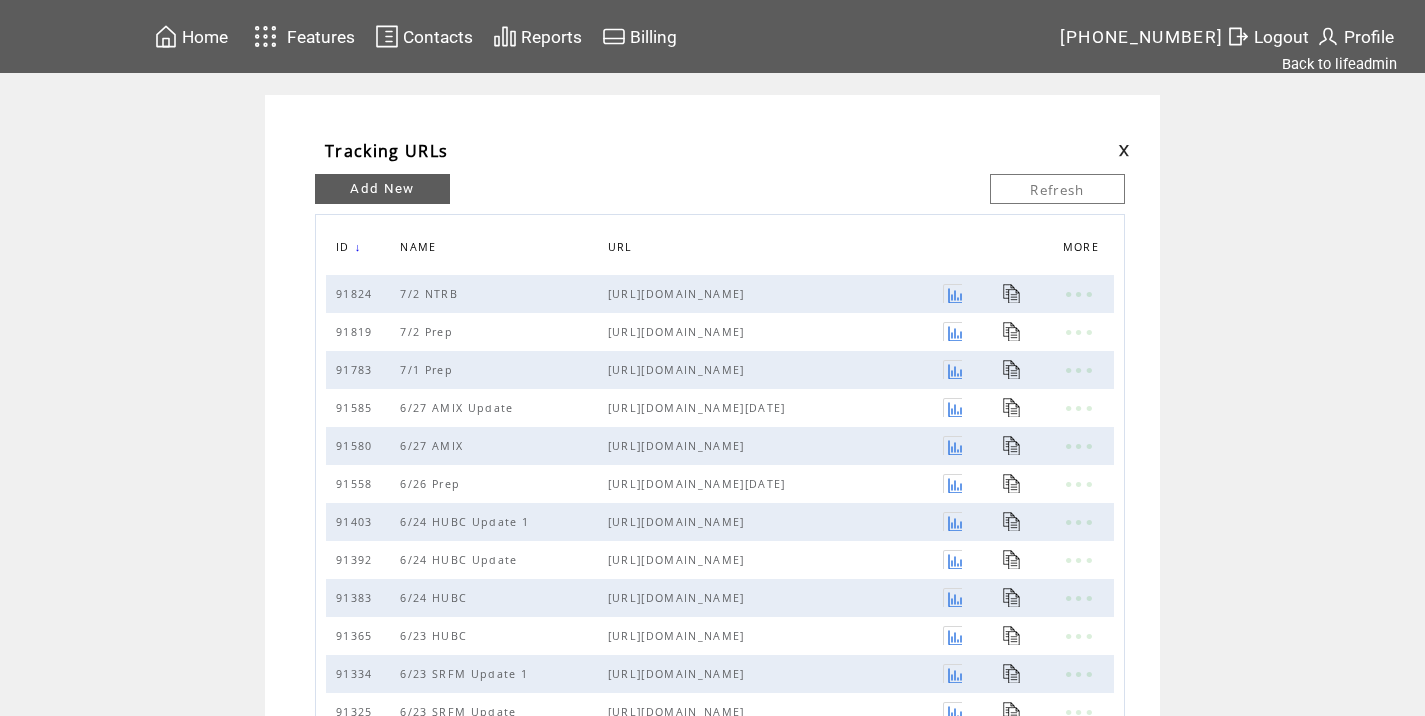 click at bounding box center (1124, 150) 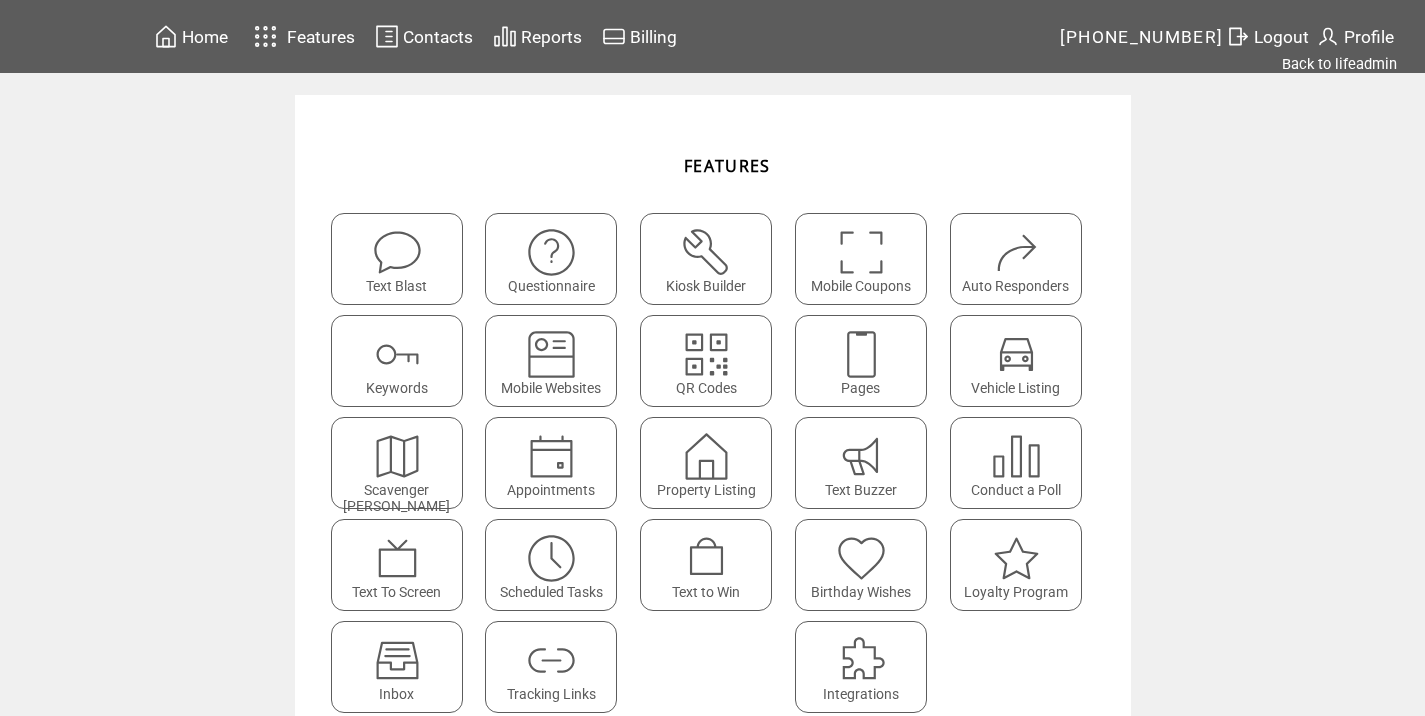 scroll, scrollTop: 0, scrollLeft: 0, axis: both 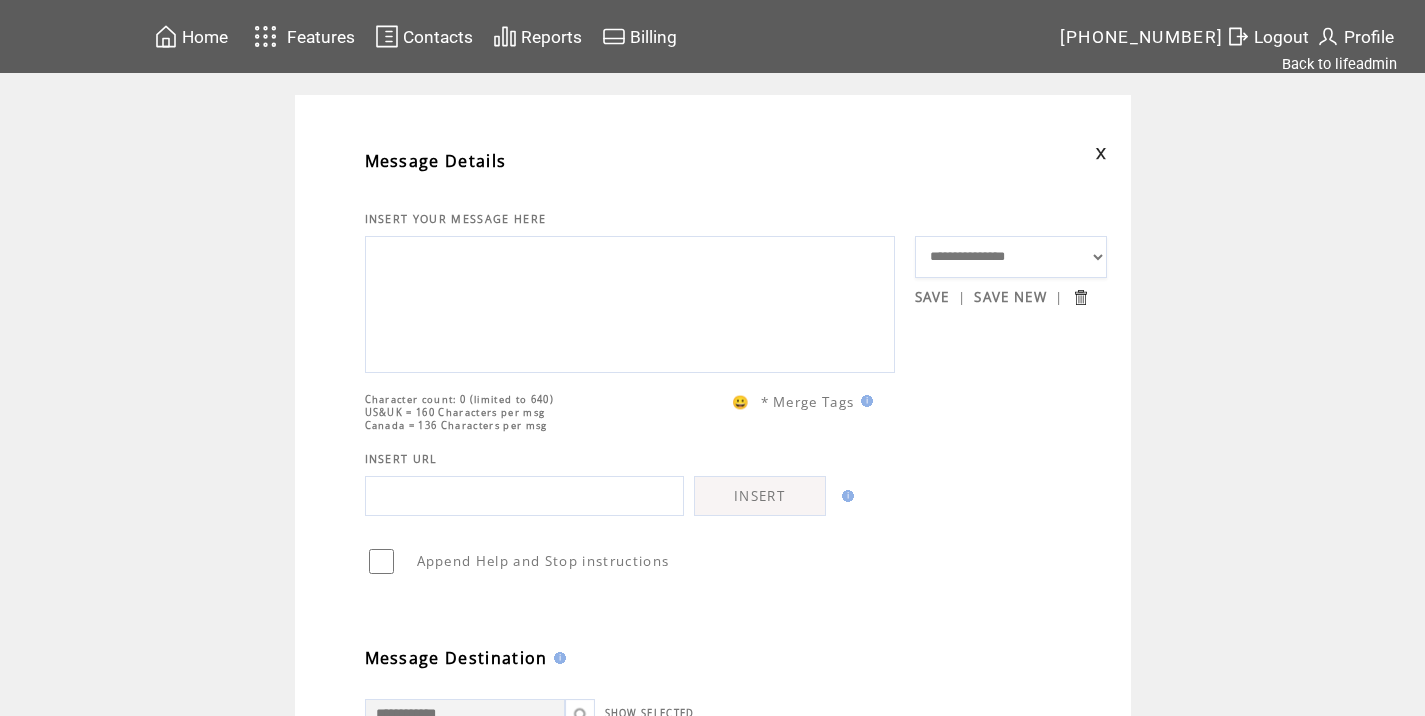 click at bounding box center [630, 302] 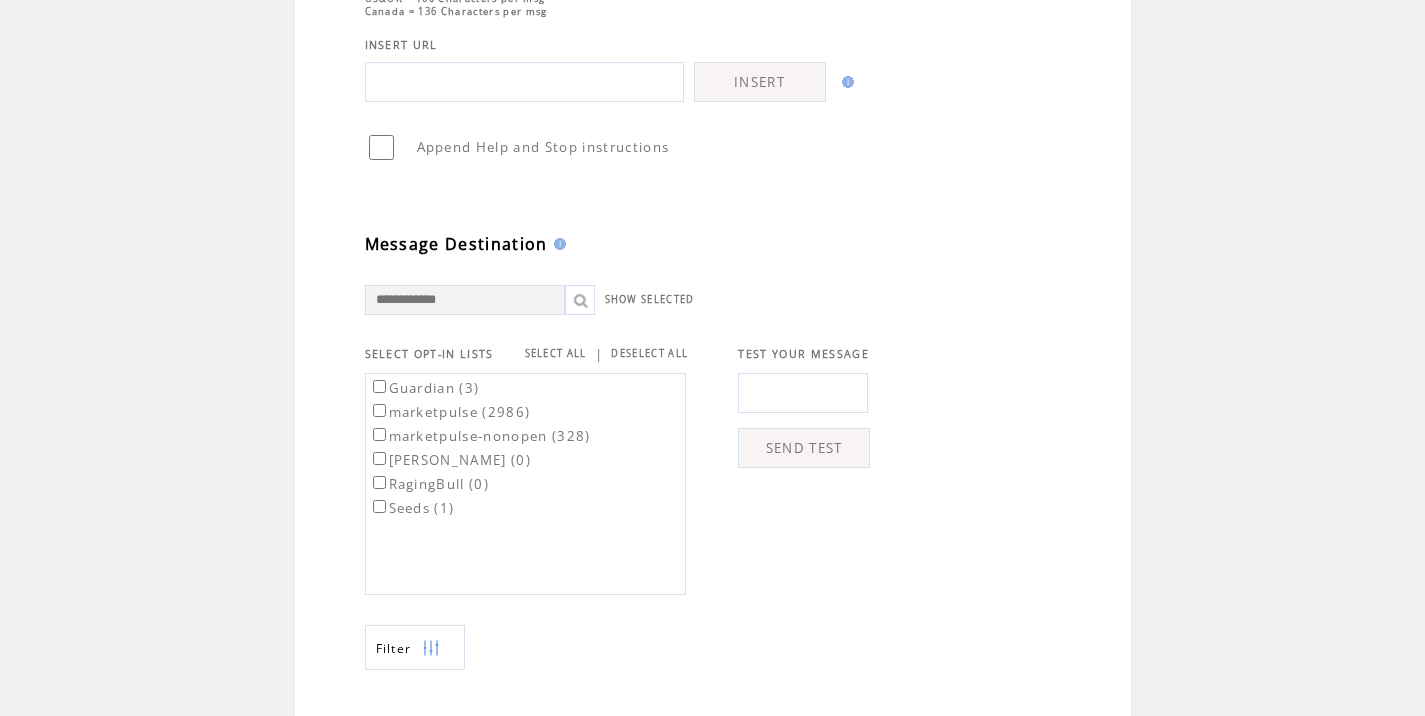 scroll, scrollTop: 415, scrollLeft: 0, axis: vertical 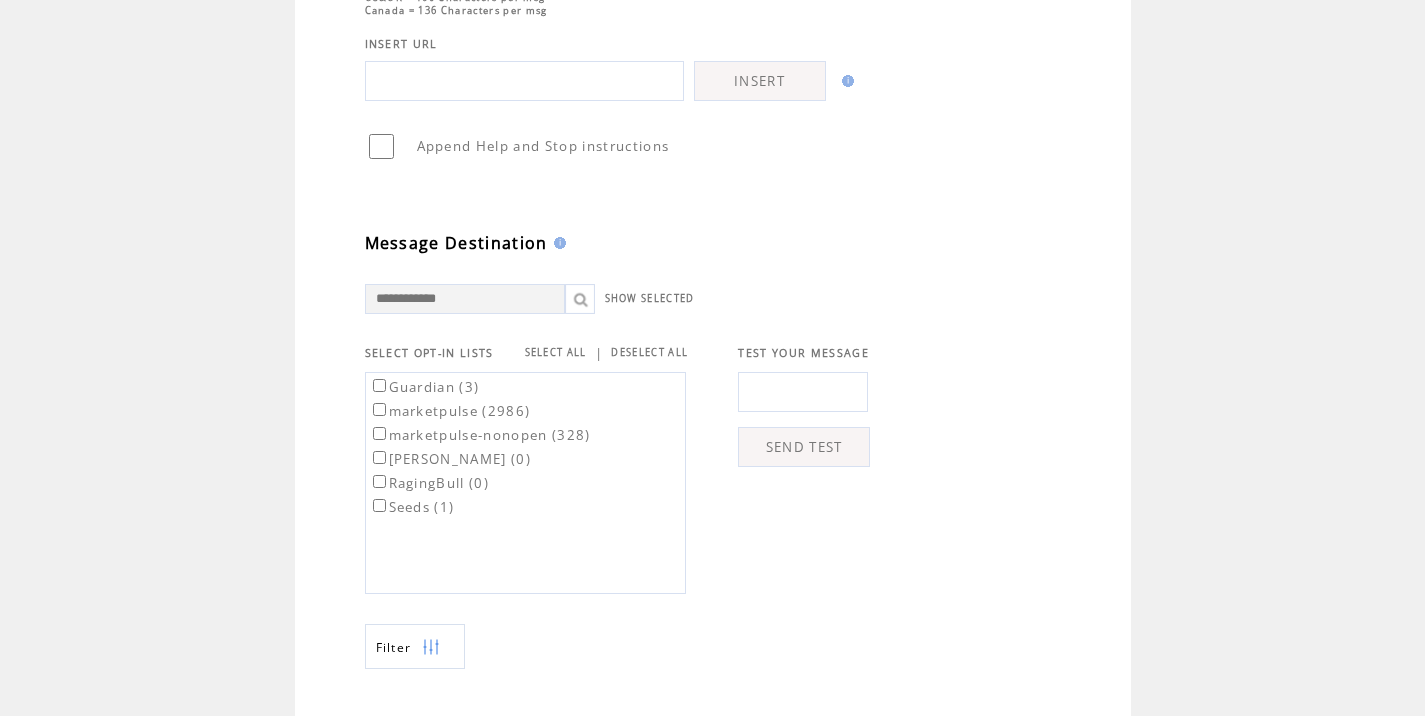 type on "**********" 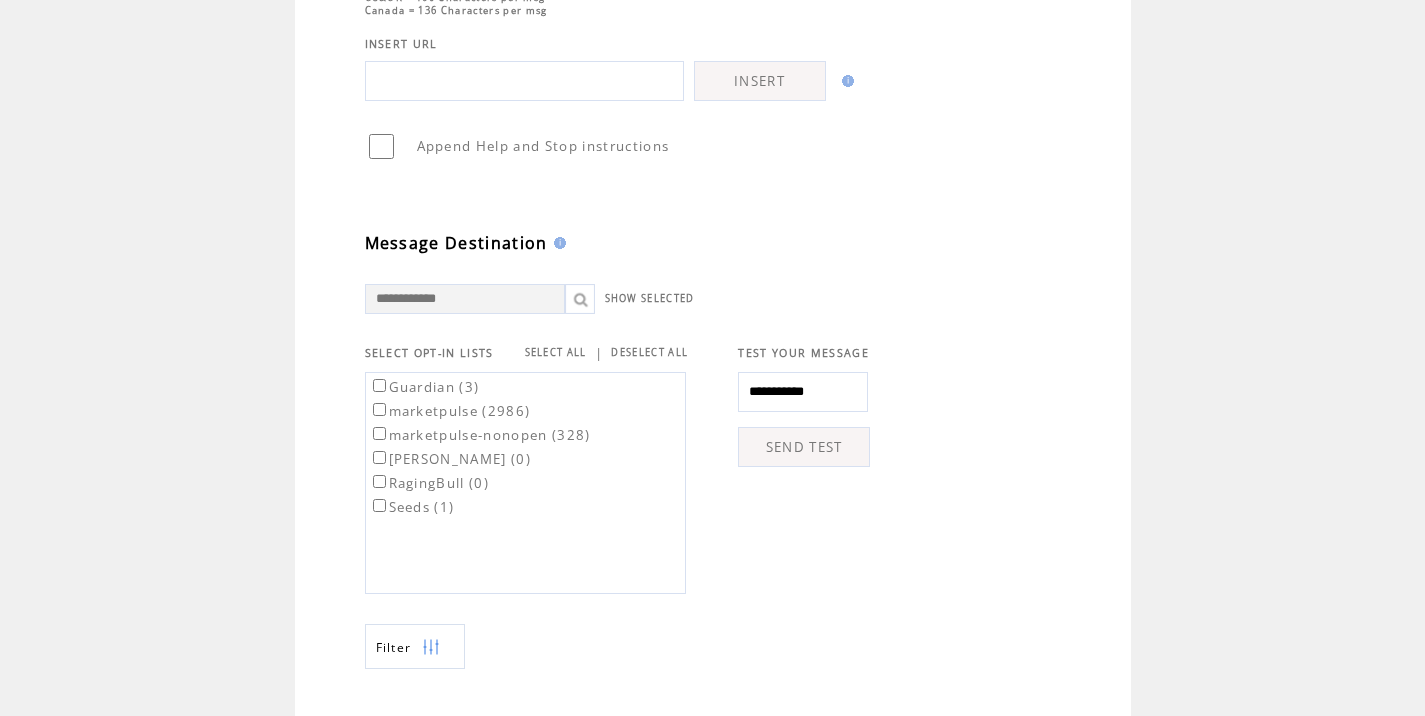 click on "SEND TEST" at bounding box center (804, 447) 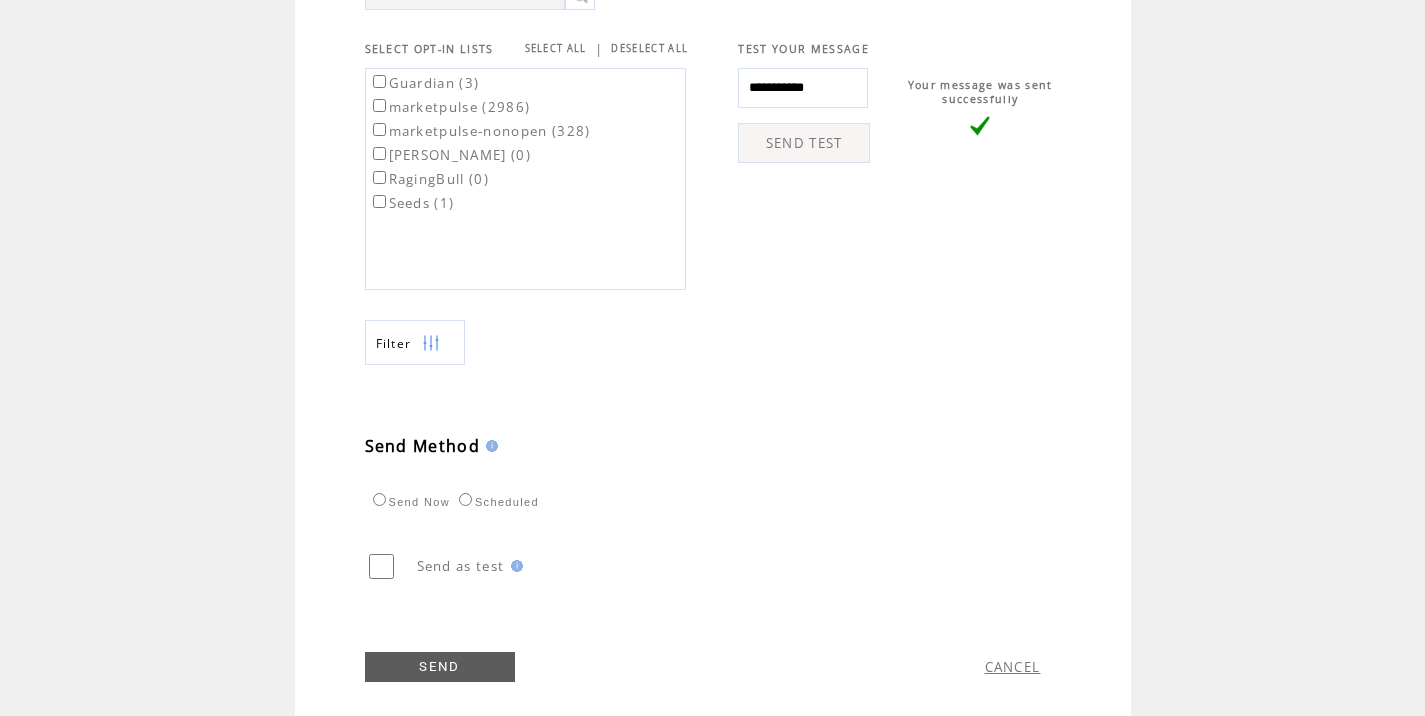 scroll, scrollTop: 750, scrollLeft: 0, axis: vertical 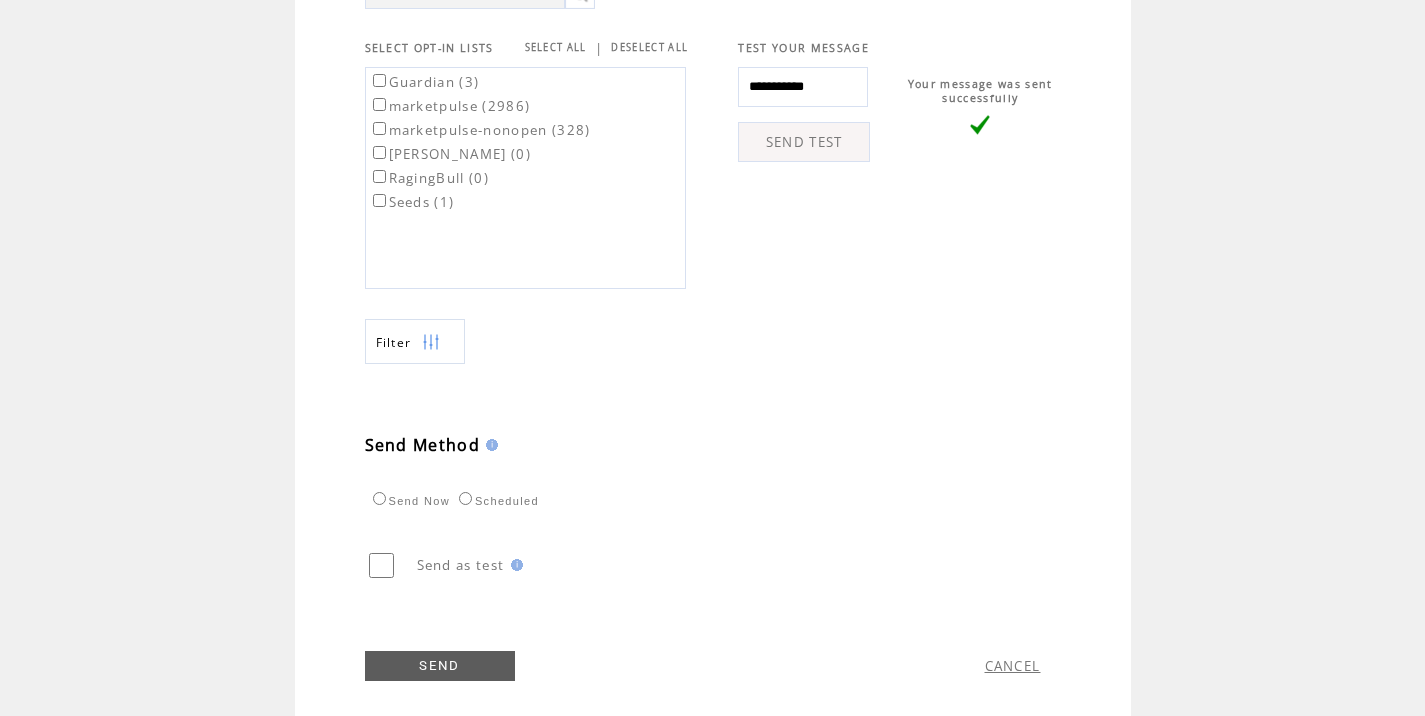click on "marketpulse (2986)" at bounding box center (450, 106) 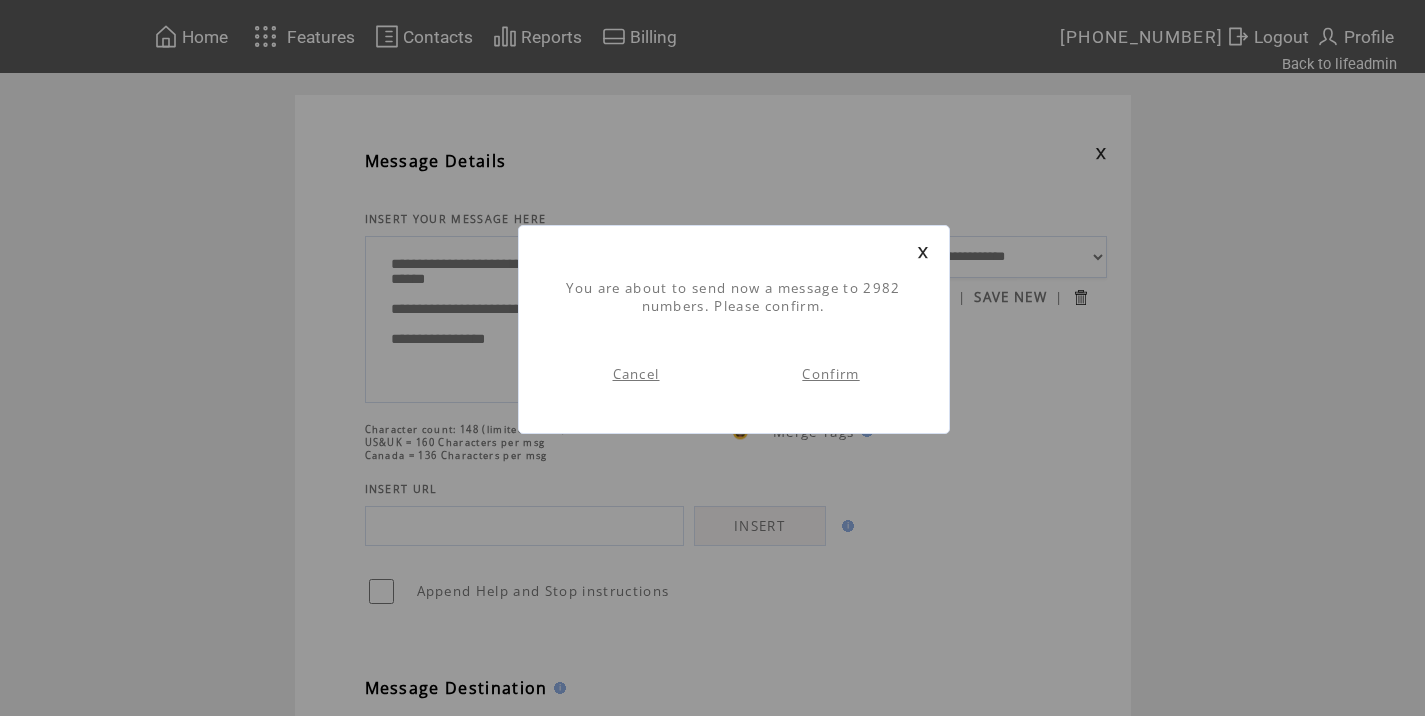 scroll, scrollTop: 1, scrollLeft: 0, axis: vertical 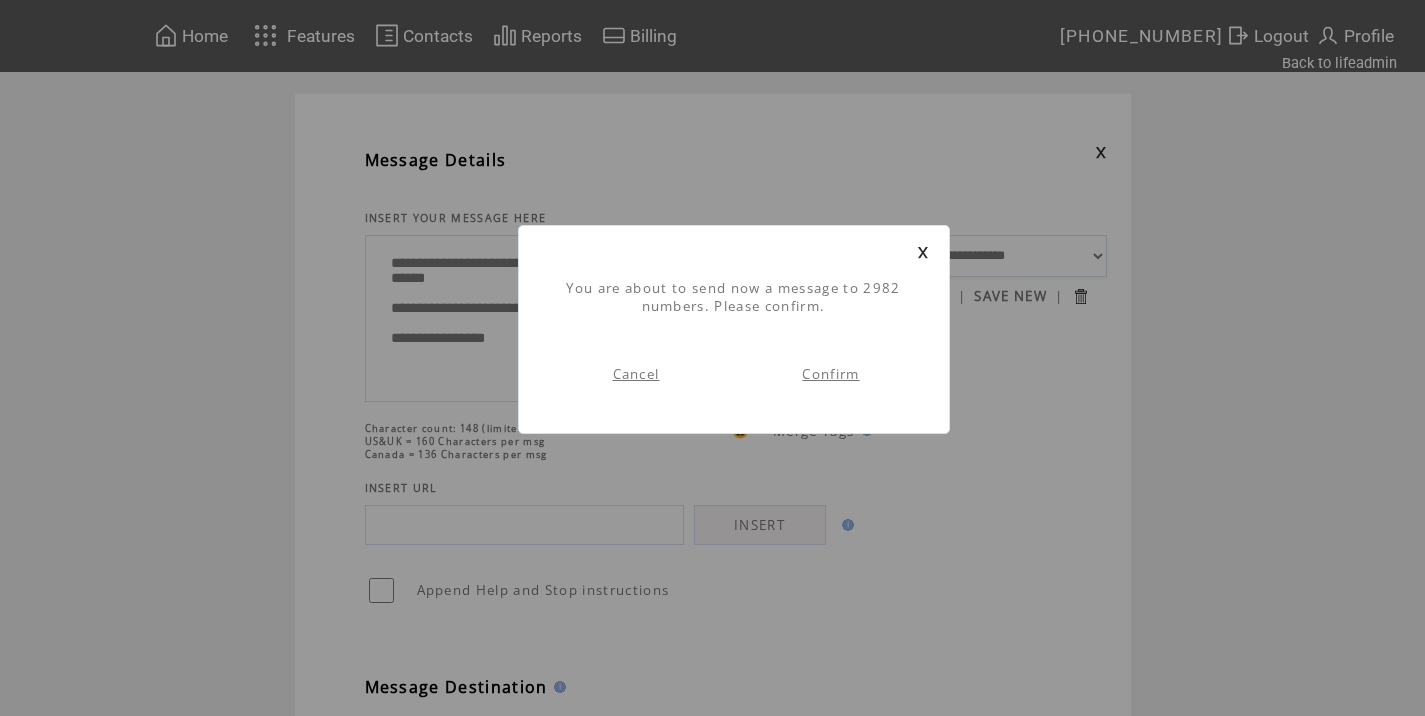click on "Confirm" at bounding box center [830, 374] 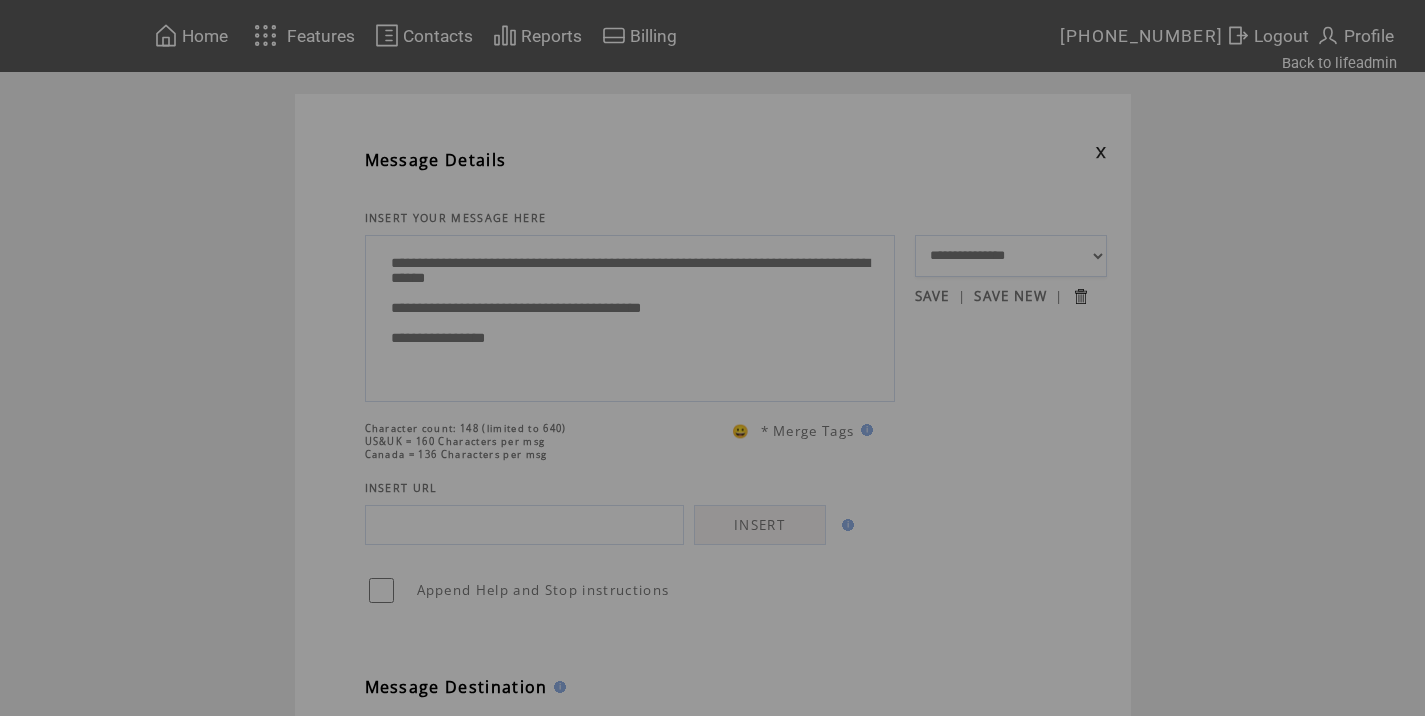 scroll, scrollTop: 0, scrollLeft: 0, axis: both 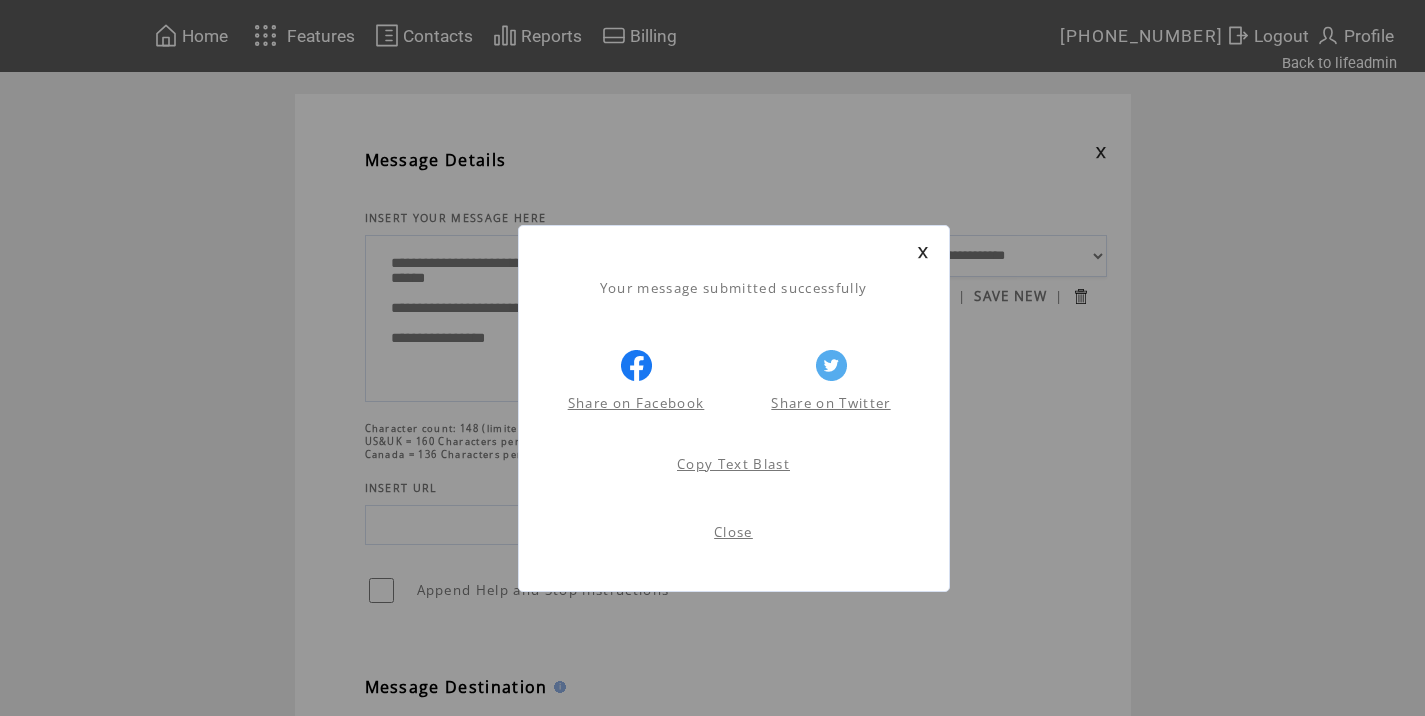 click on "Close" at bounding box center (733, 532) 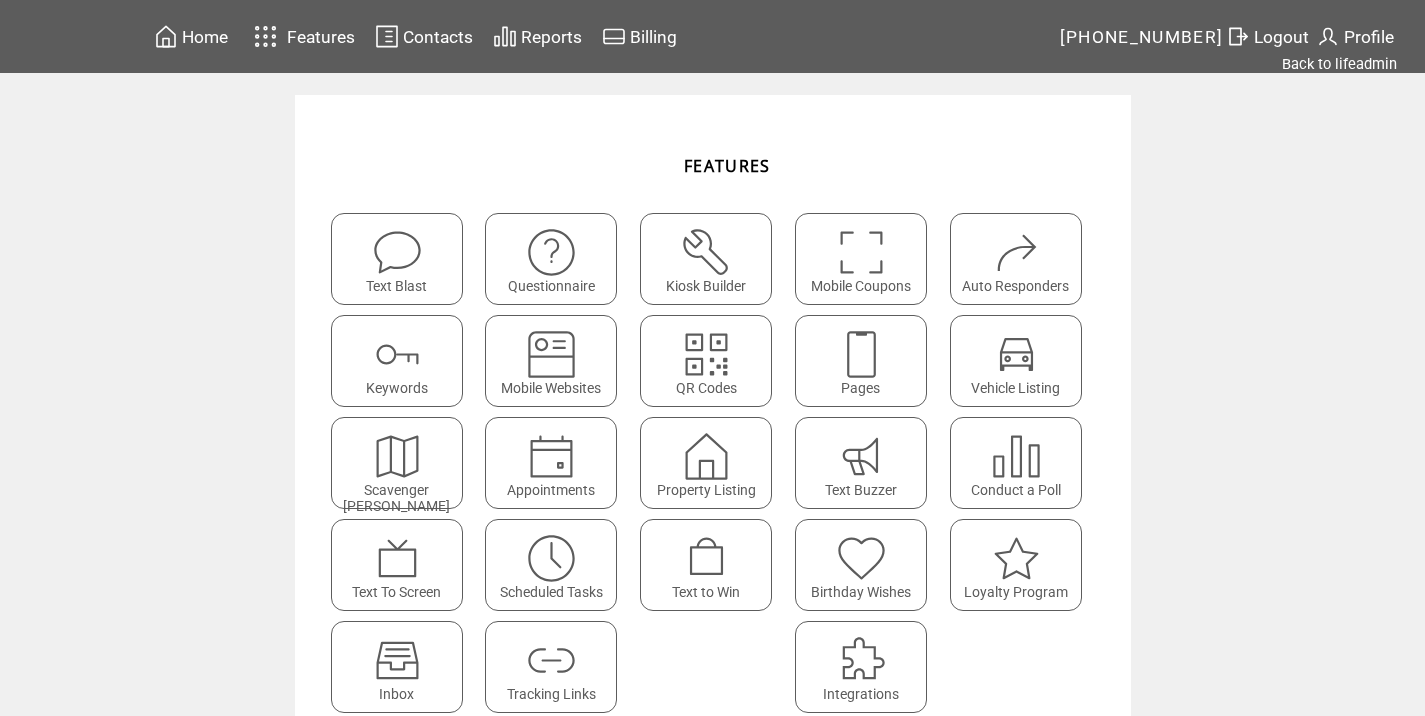 scroll, scrollTop: 0, scrollLeft: 0, axis: both 